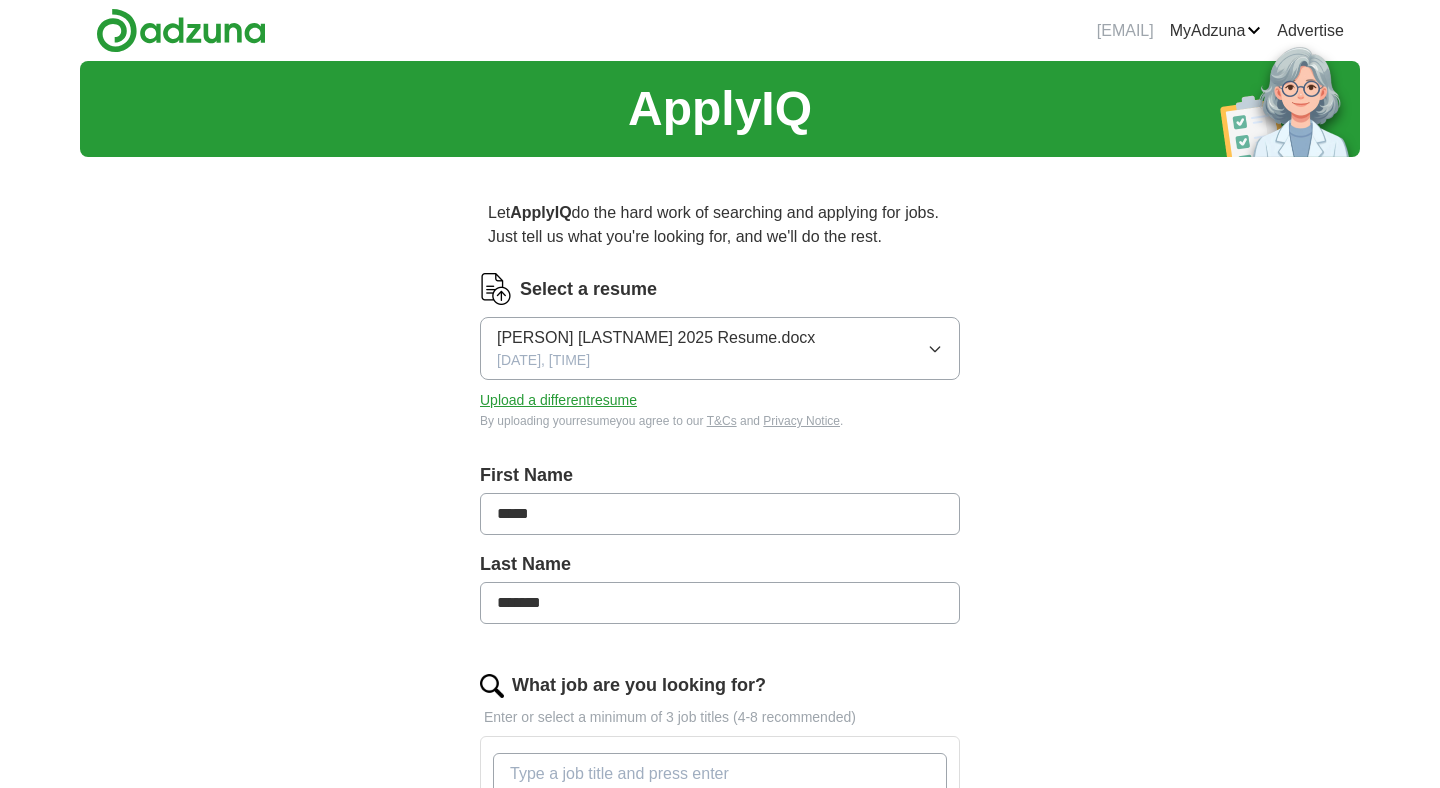 scroll, scrollTop: 0, scrollLeft: 0, axis: both 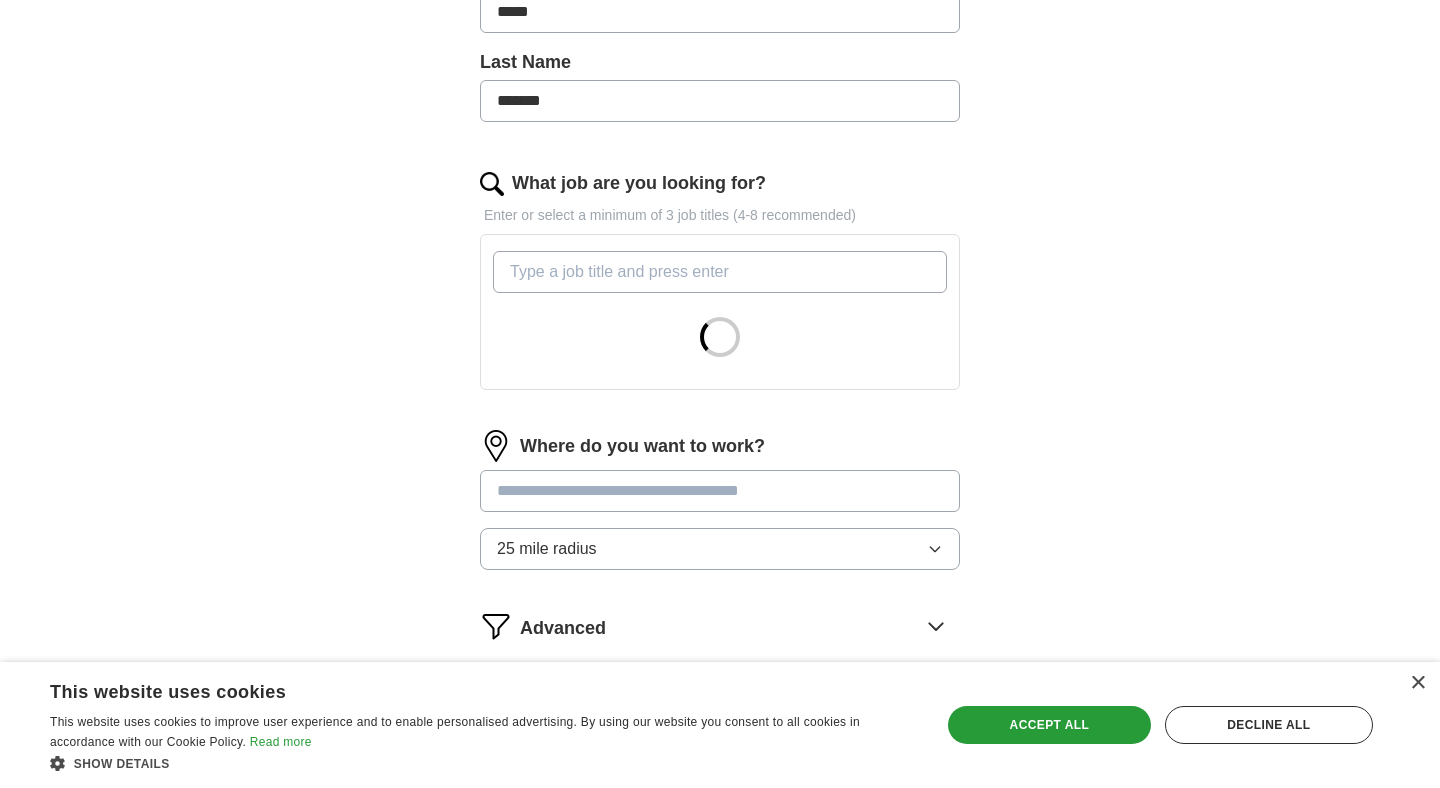 click on "What job are you looking for?" at bounding box center [720, 272] 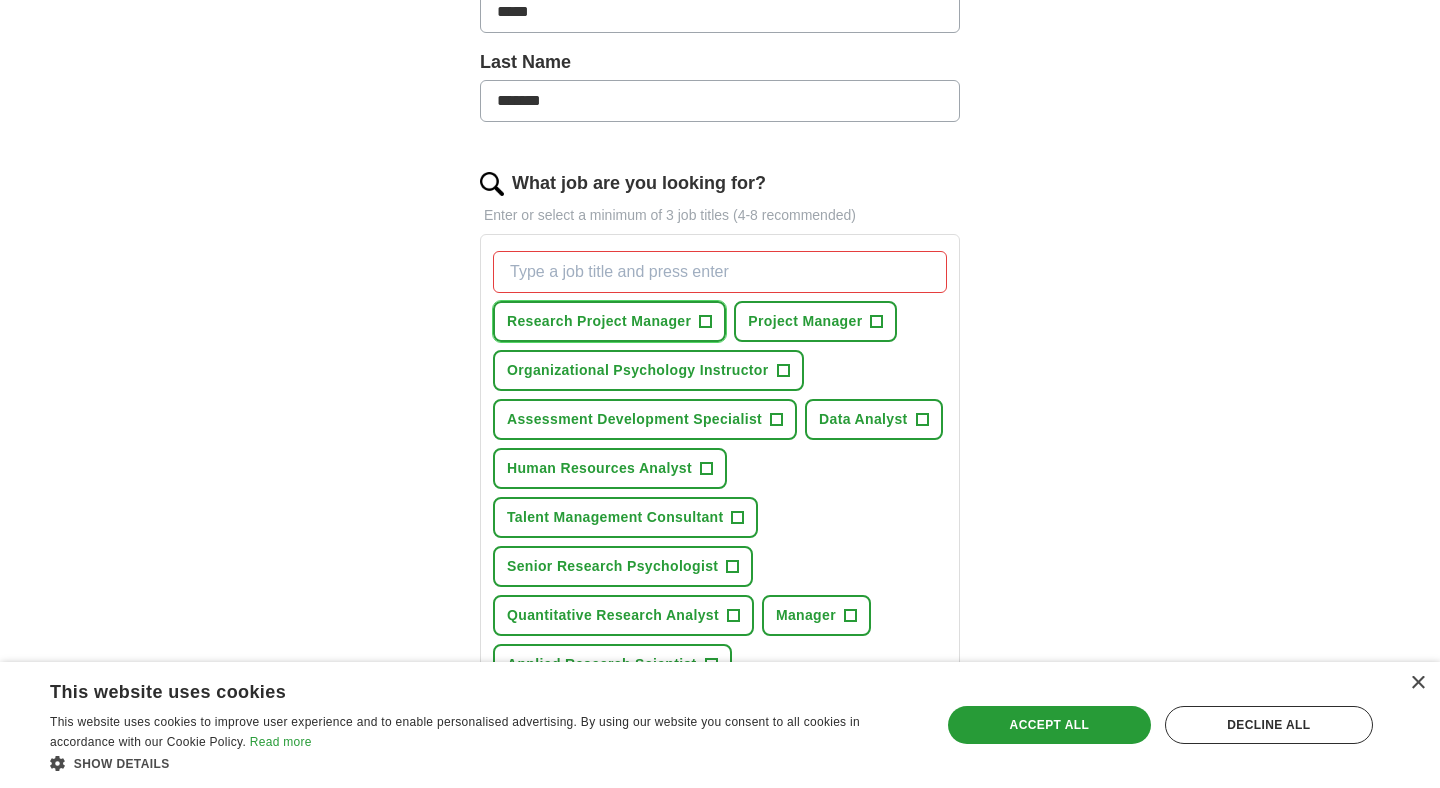 click on "+" at bounding box center [706, 322] 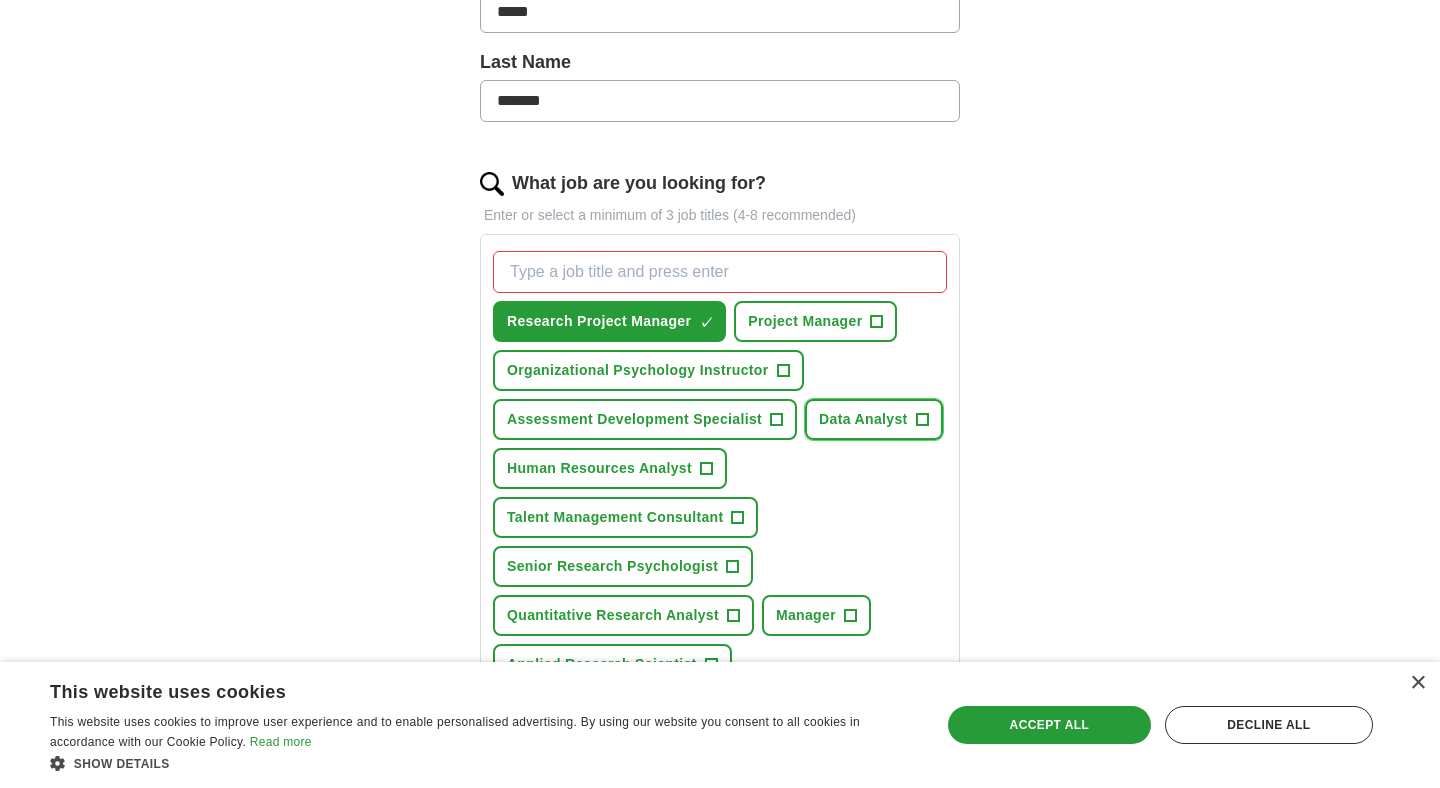 click on "Data Analyst" at bounding box center [863, 419] 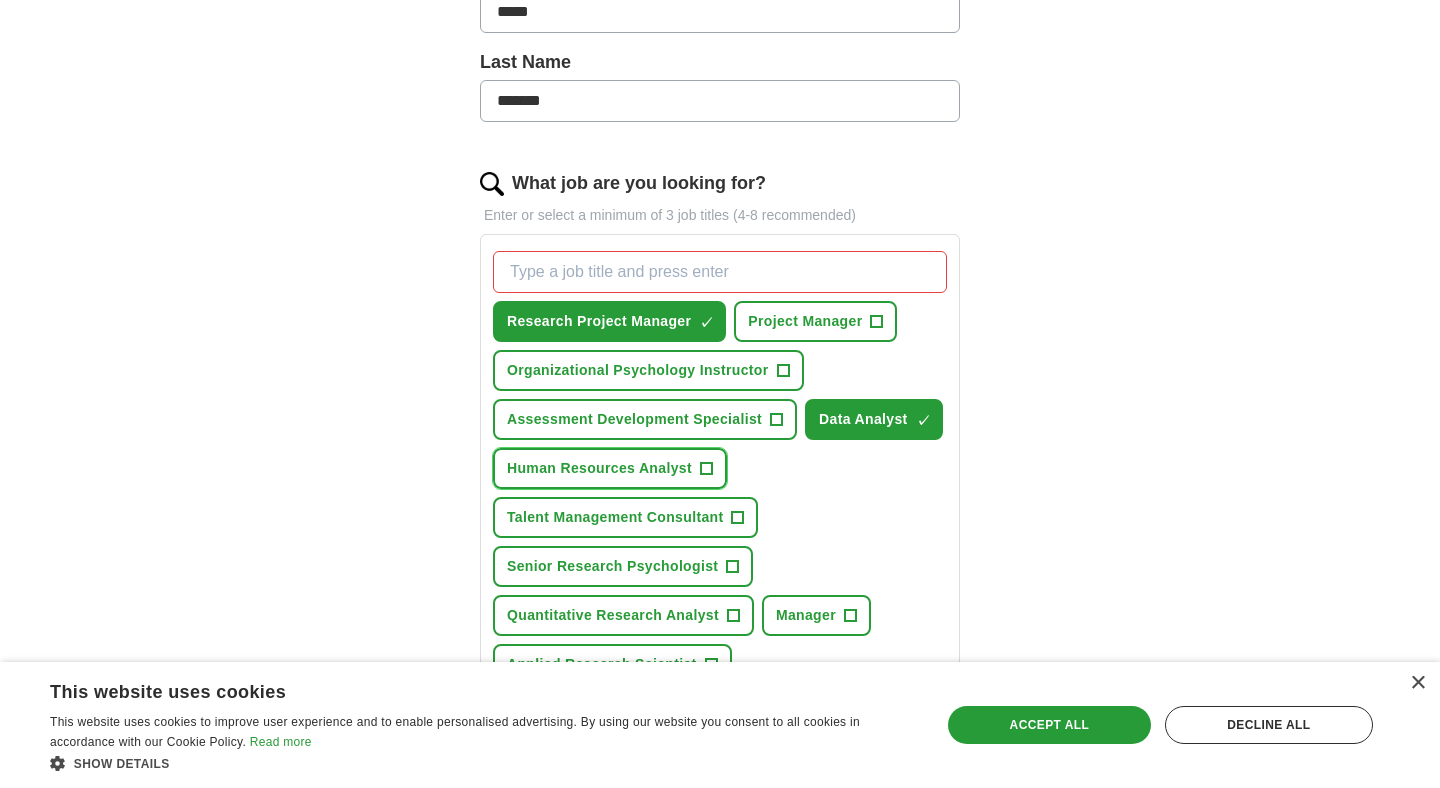 click on "Human Resources Analyst" at bounding box center [599, 468] 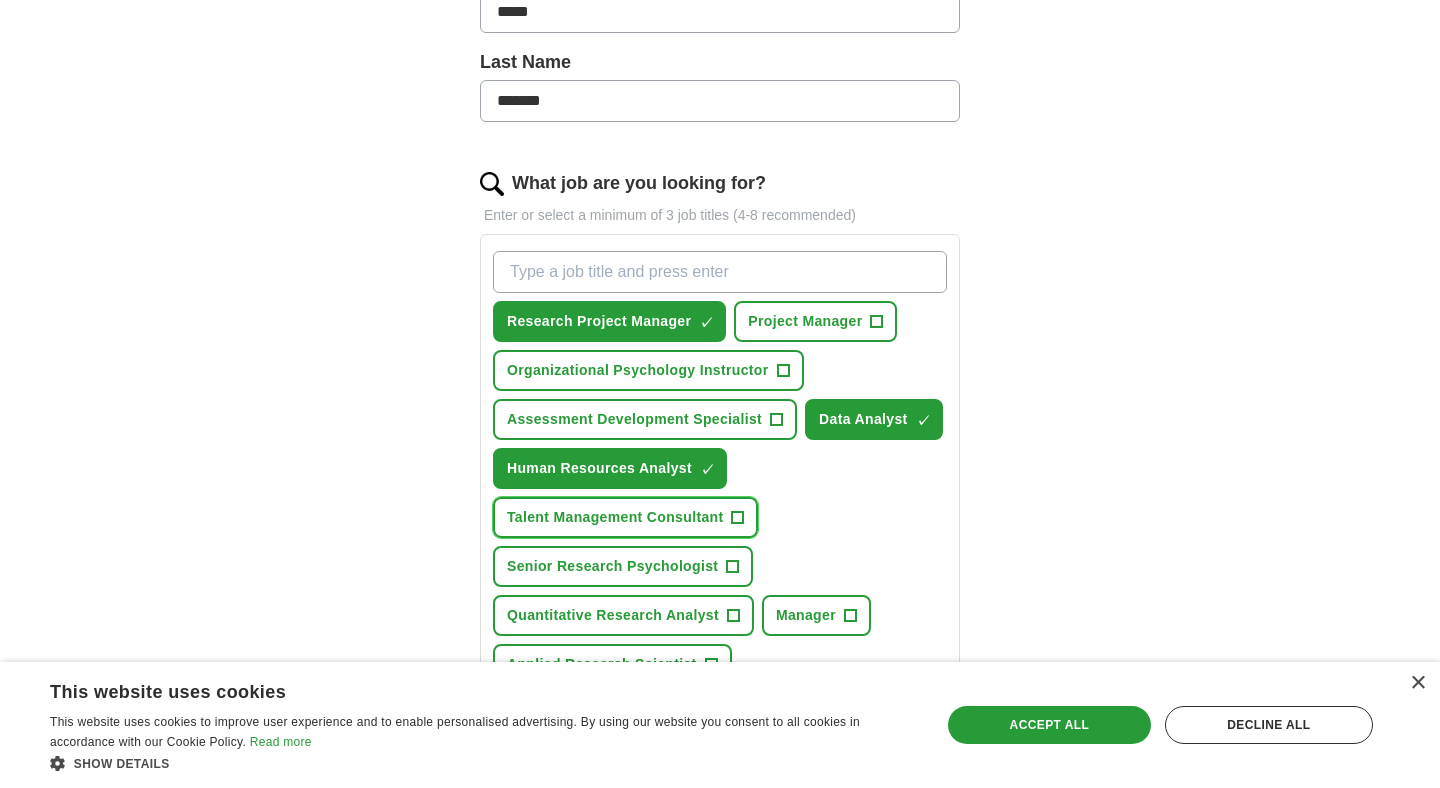 click on "Talent Management Consultant" at bounding box center (615, 517) 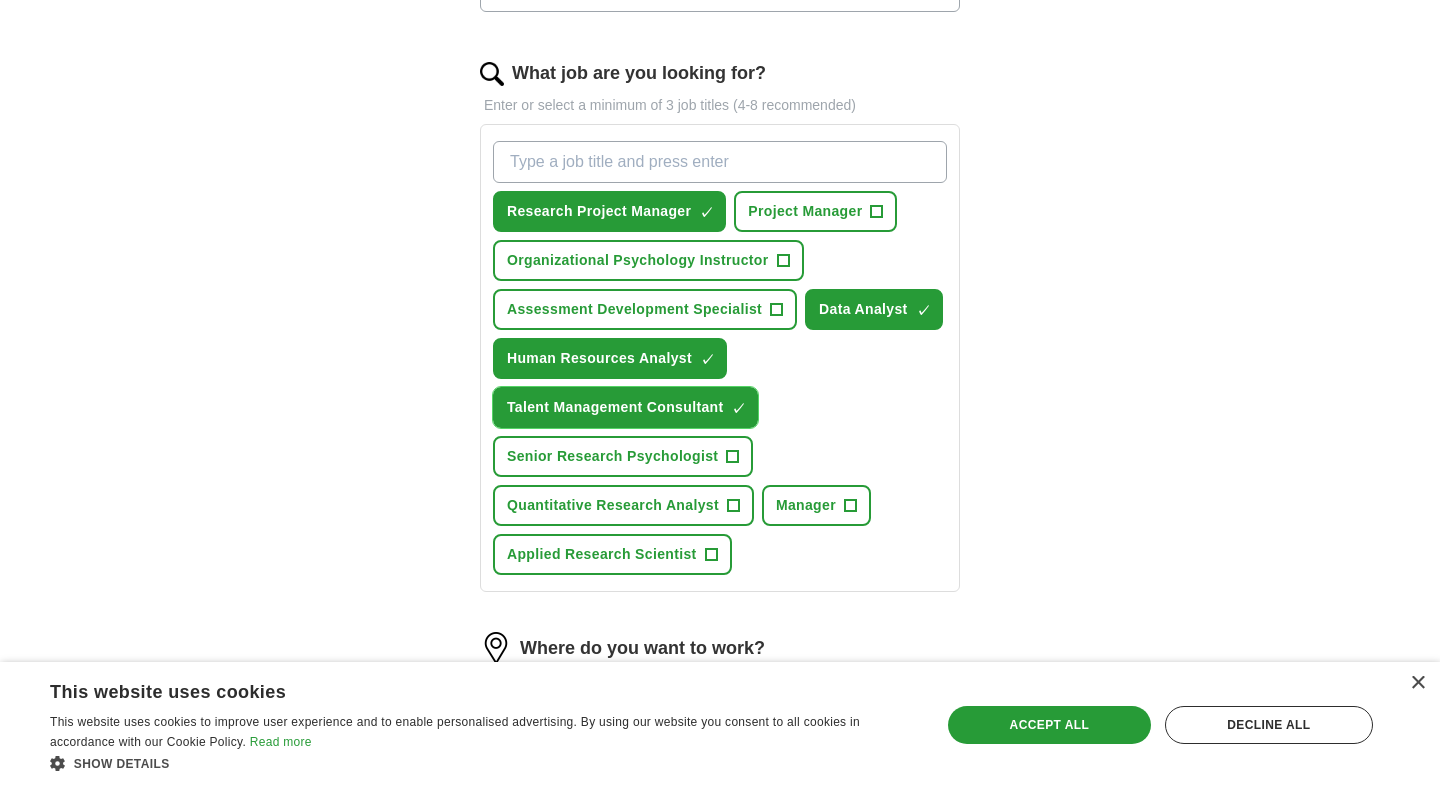 scroll, scrollTop: 639, scrollLeft: 0, axis: vertical 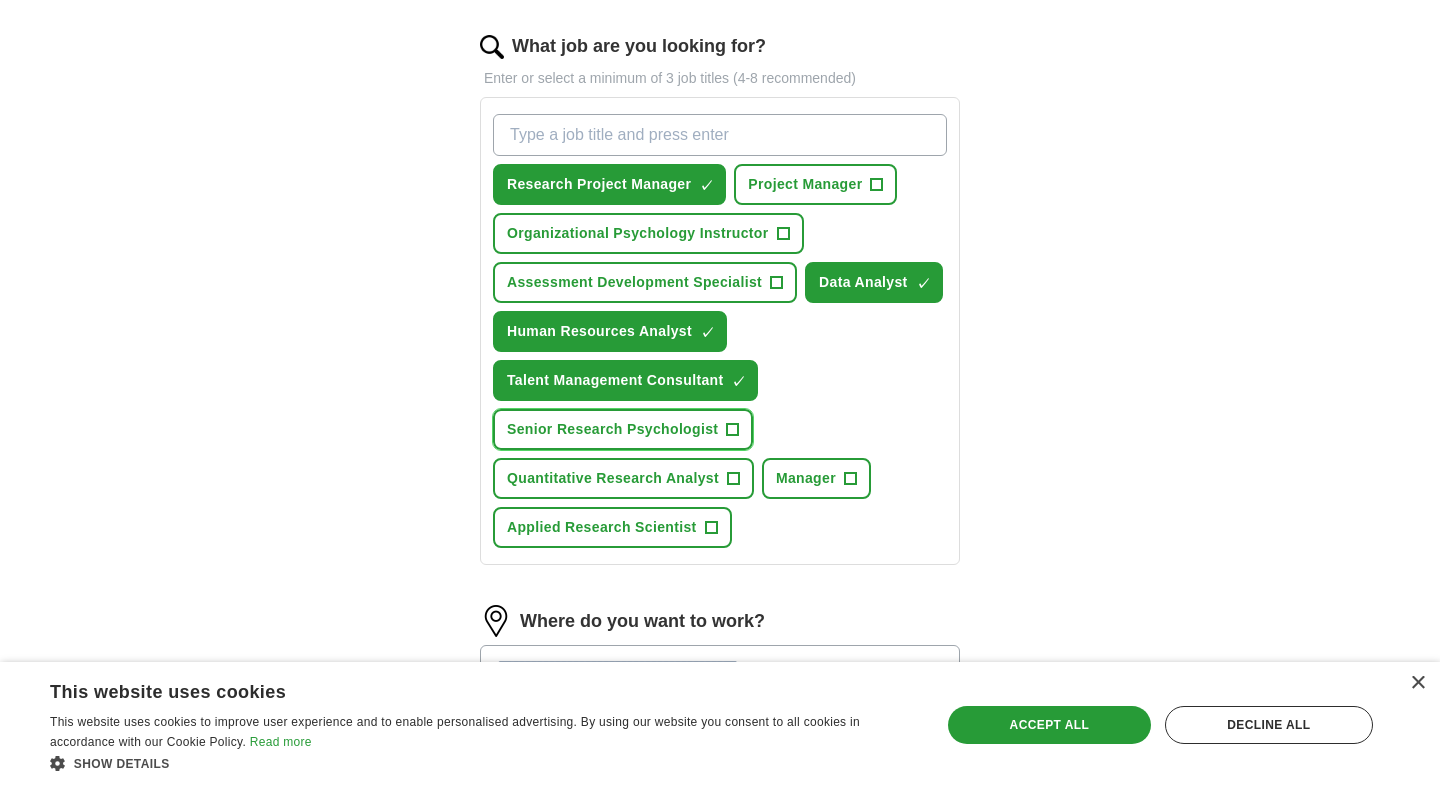 click on "Senior Research Psychologist" at bounding box center (612, 429) 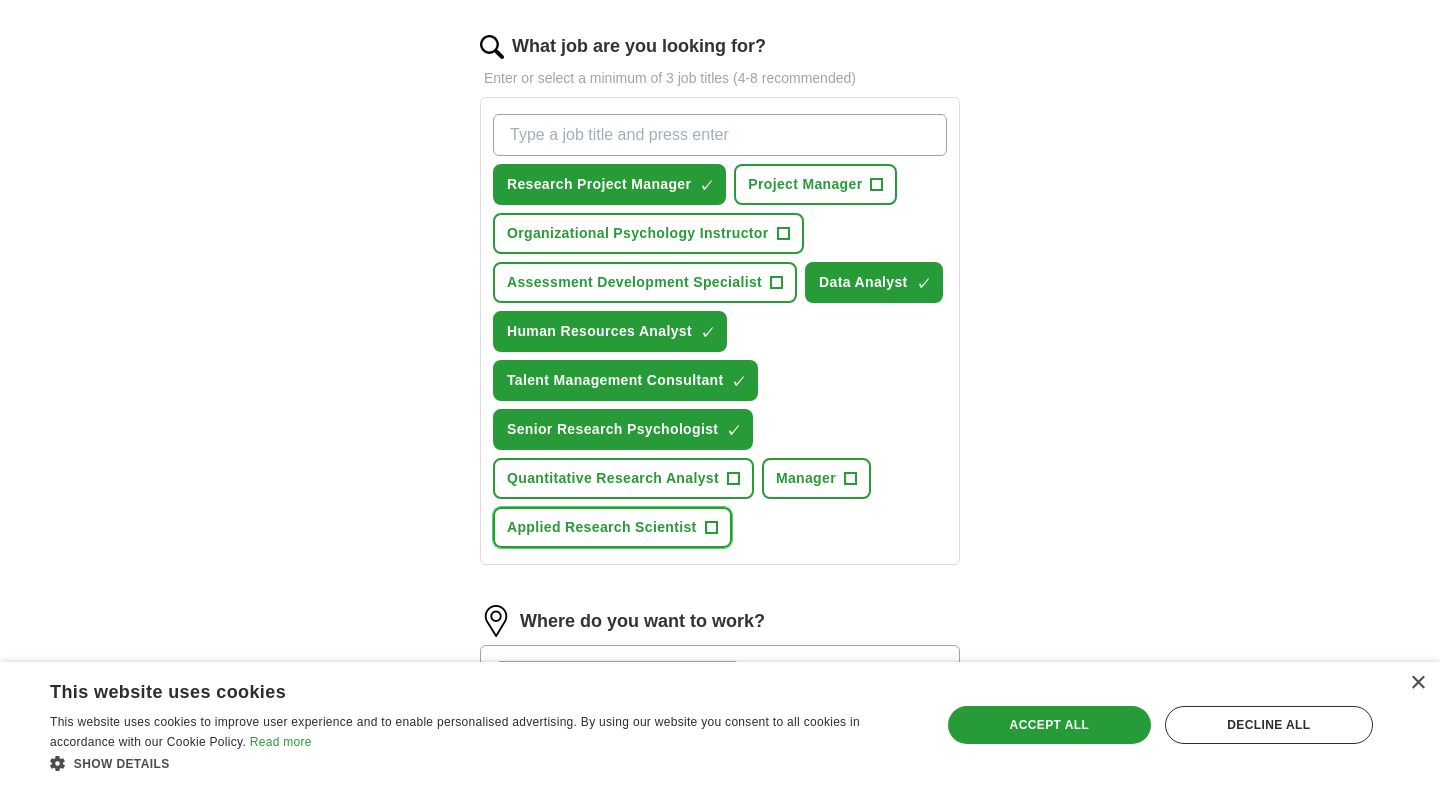 click on "+" at bounding box center (711, 528) 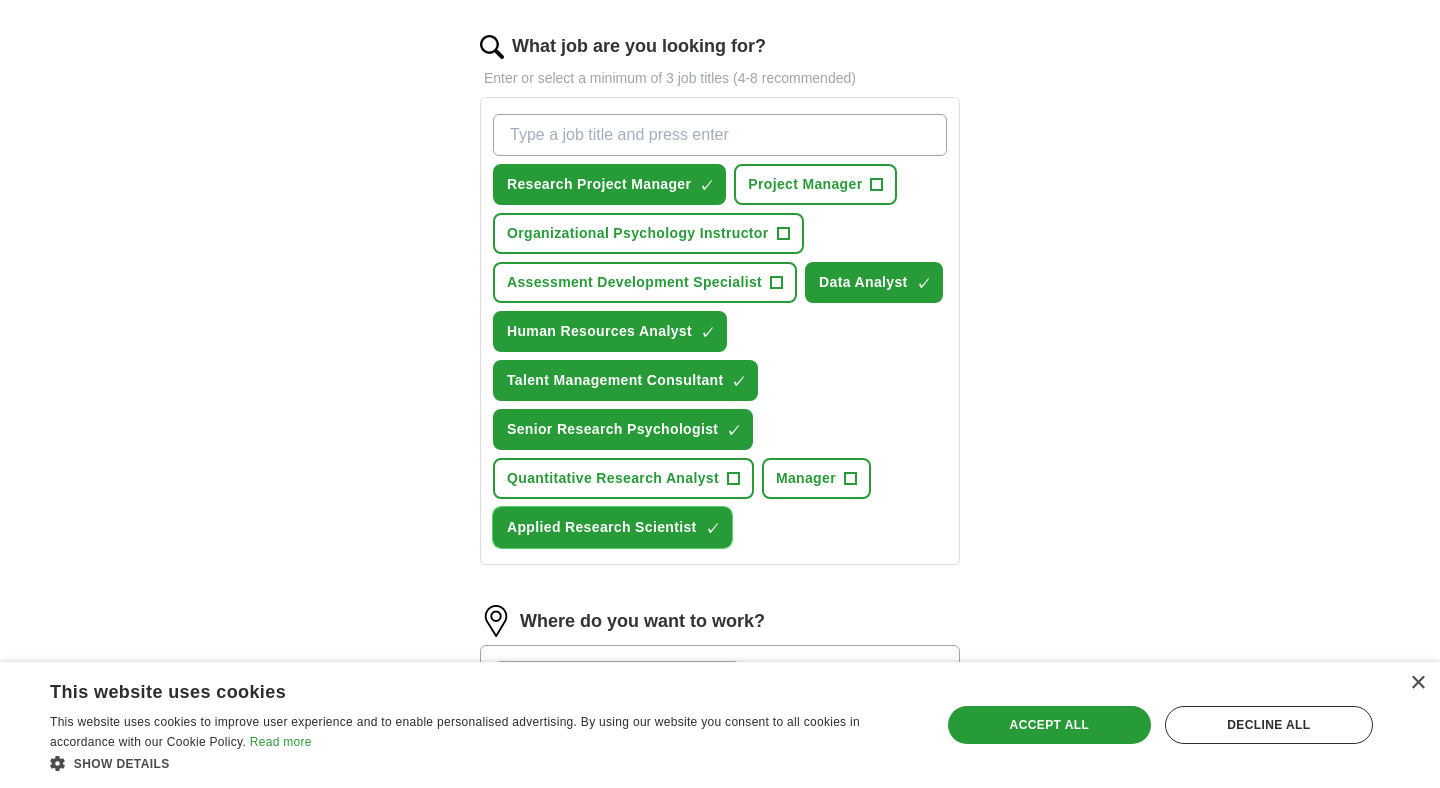 scroll, scrollTop: 649, scrollLeft: 0, axis: vertical 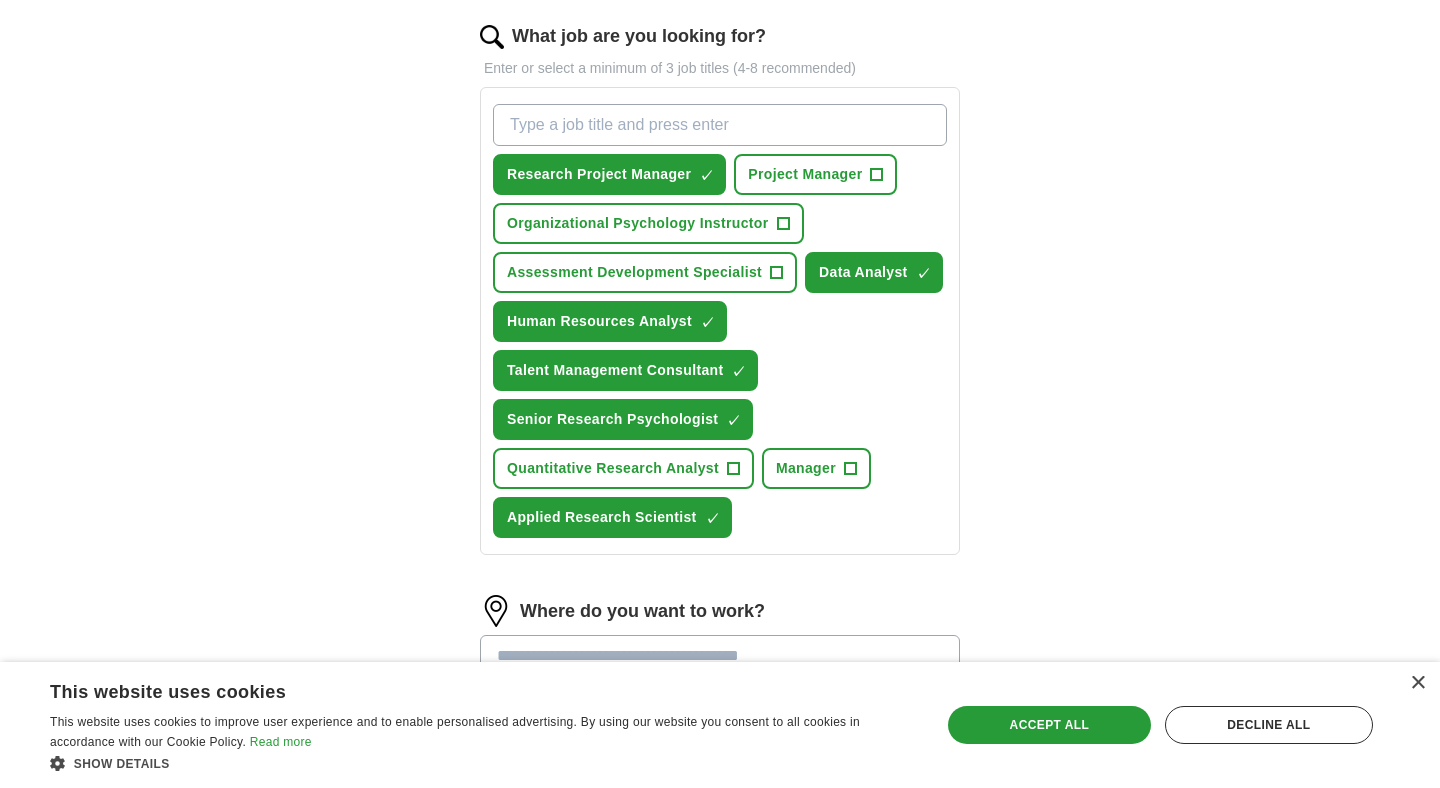 click on "What job are you looking for?" at bounding box center [720, 125] 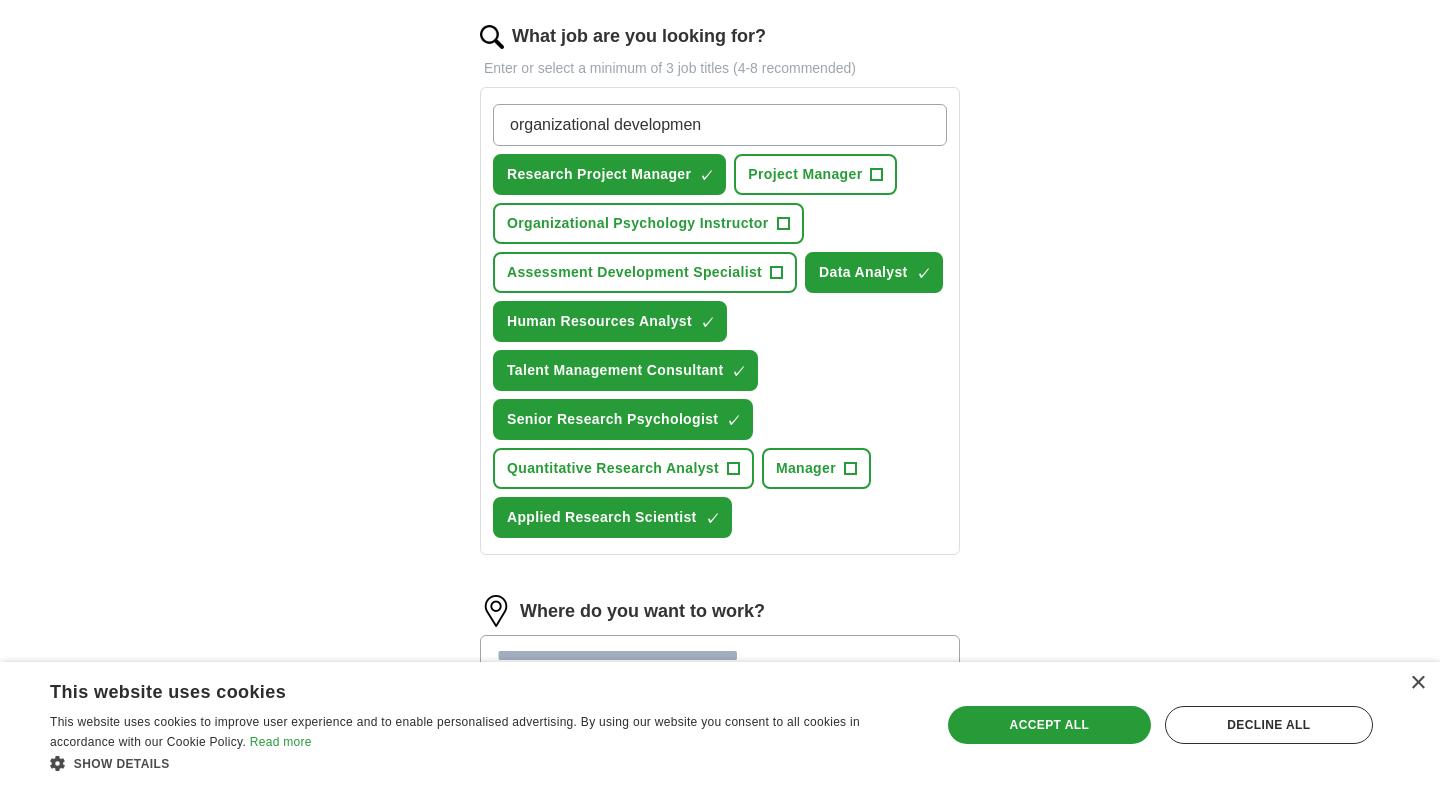 type on "organizational development" 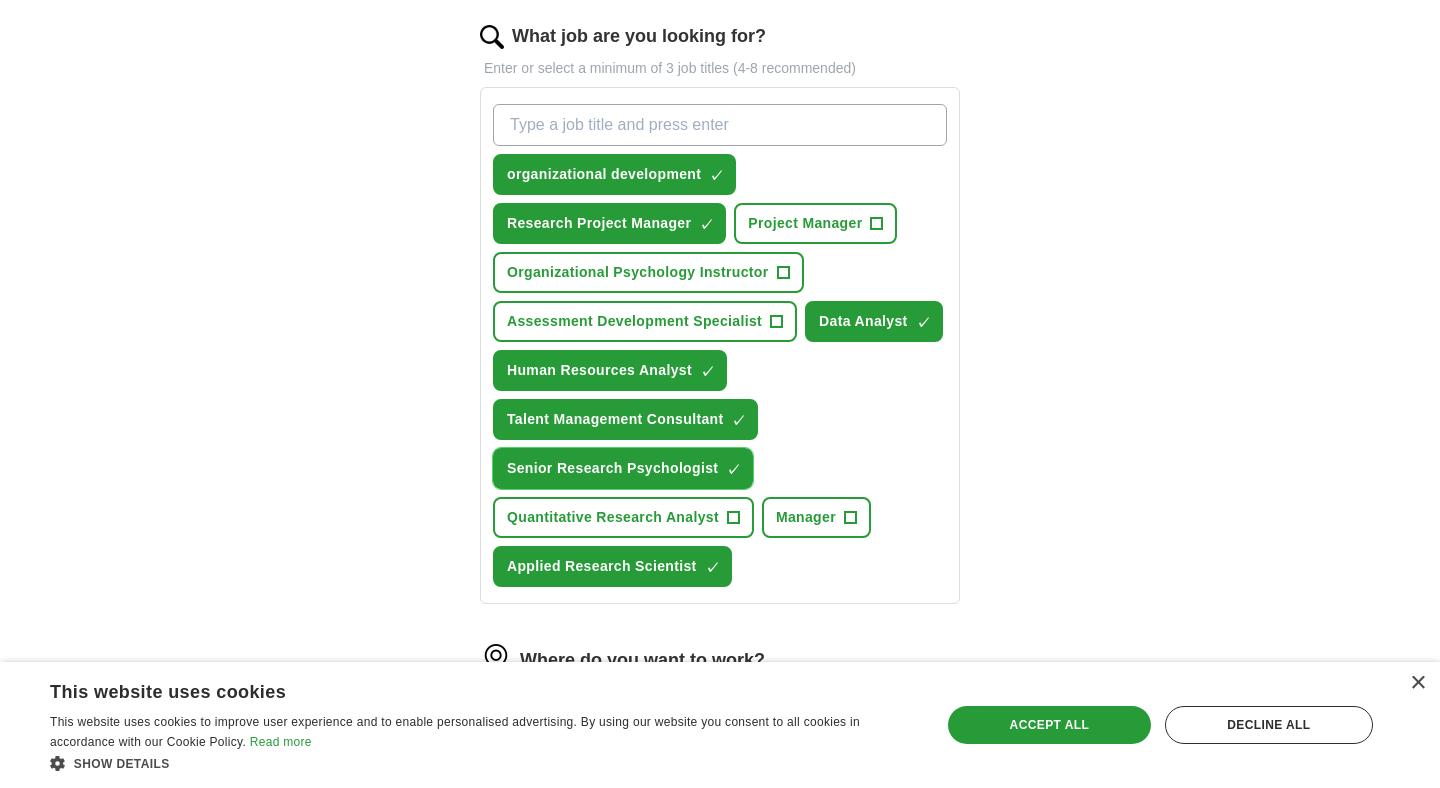 click on "×" at bounding box center (0, 0) 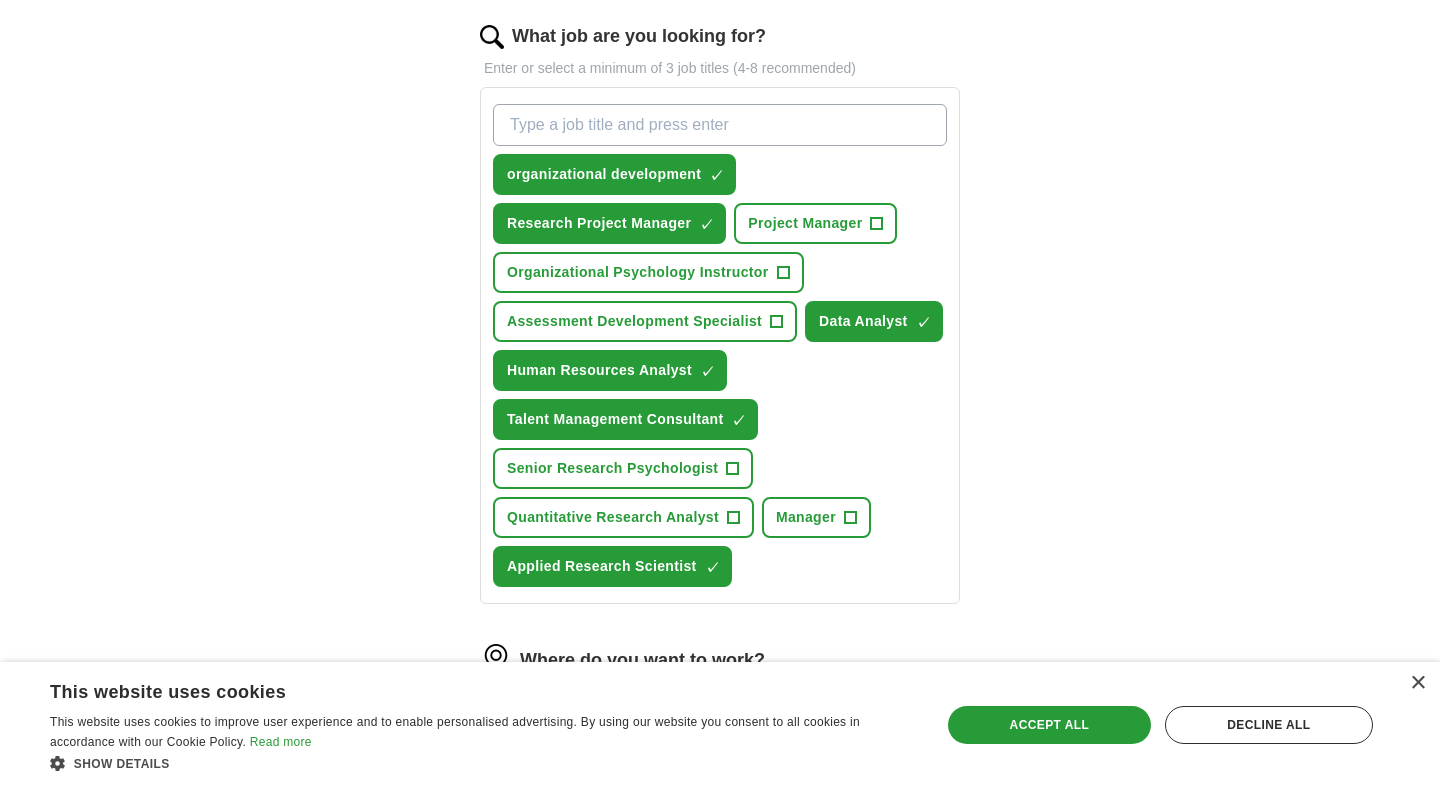 click on "What job are you looking for?" at bounding box center [720, 125] 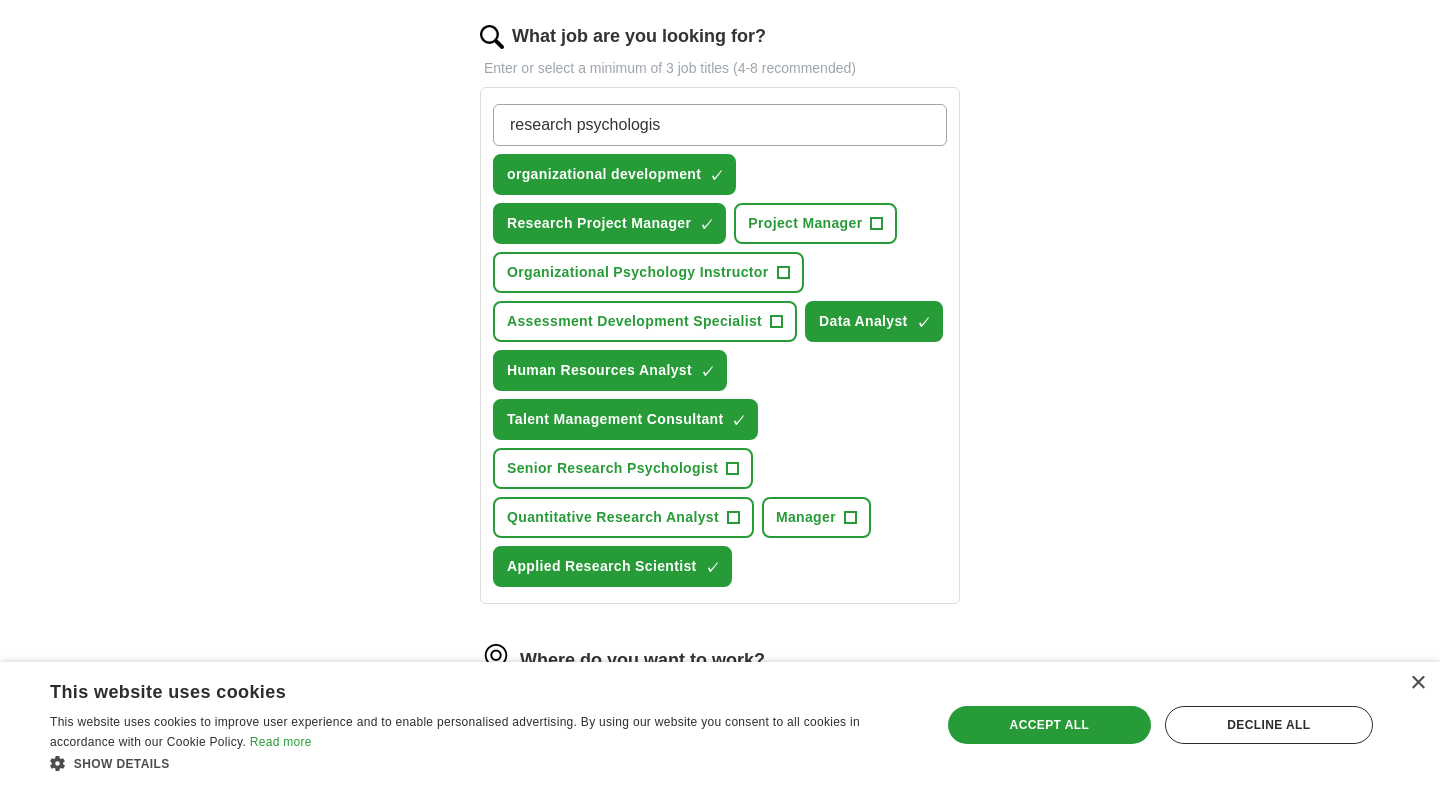 type on "research psychologist" 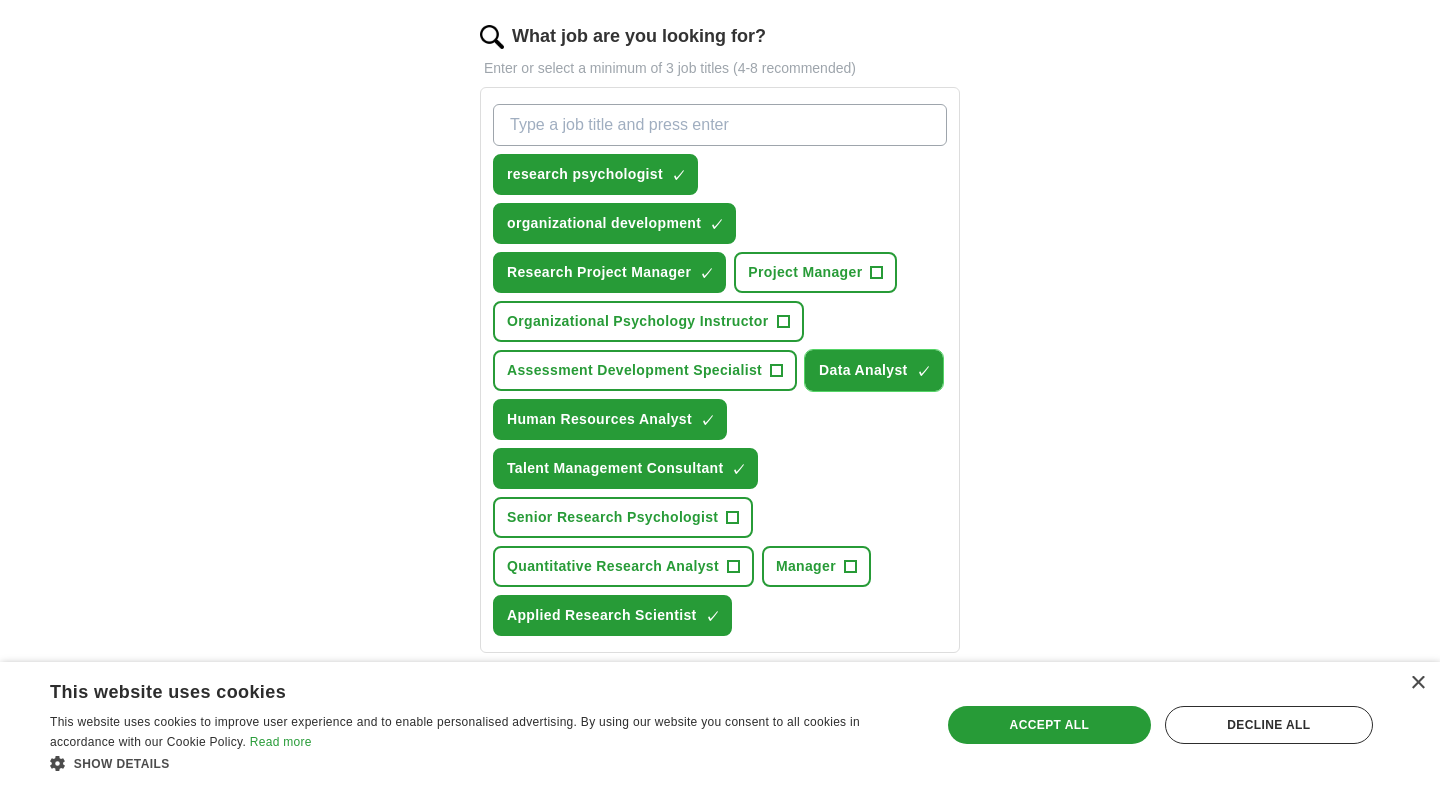click on "×" at bounding box center [0, 0] 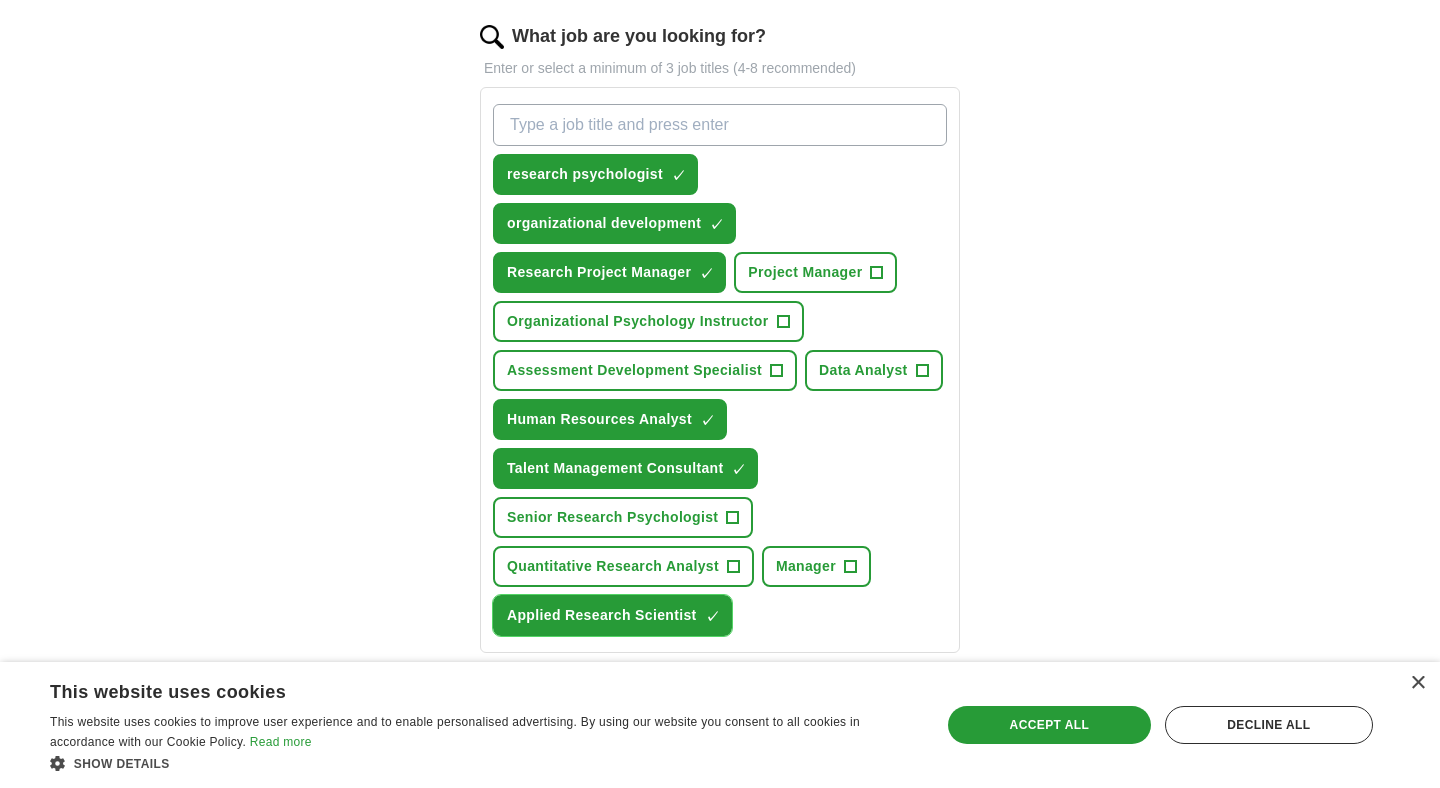 click on "×" at bounding box center [0, 0] 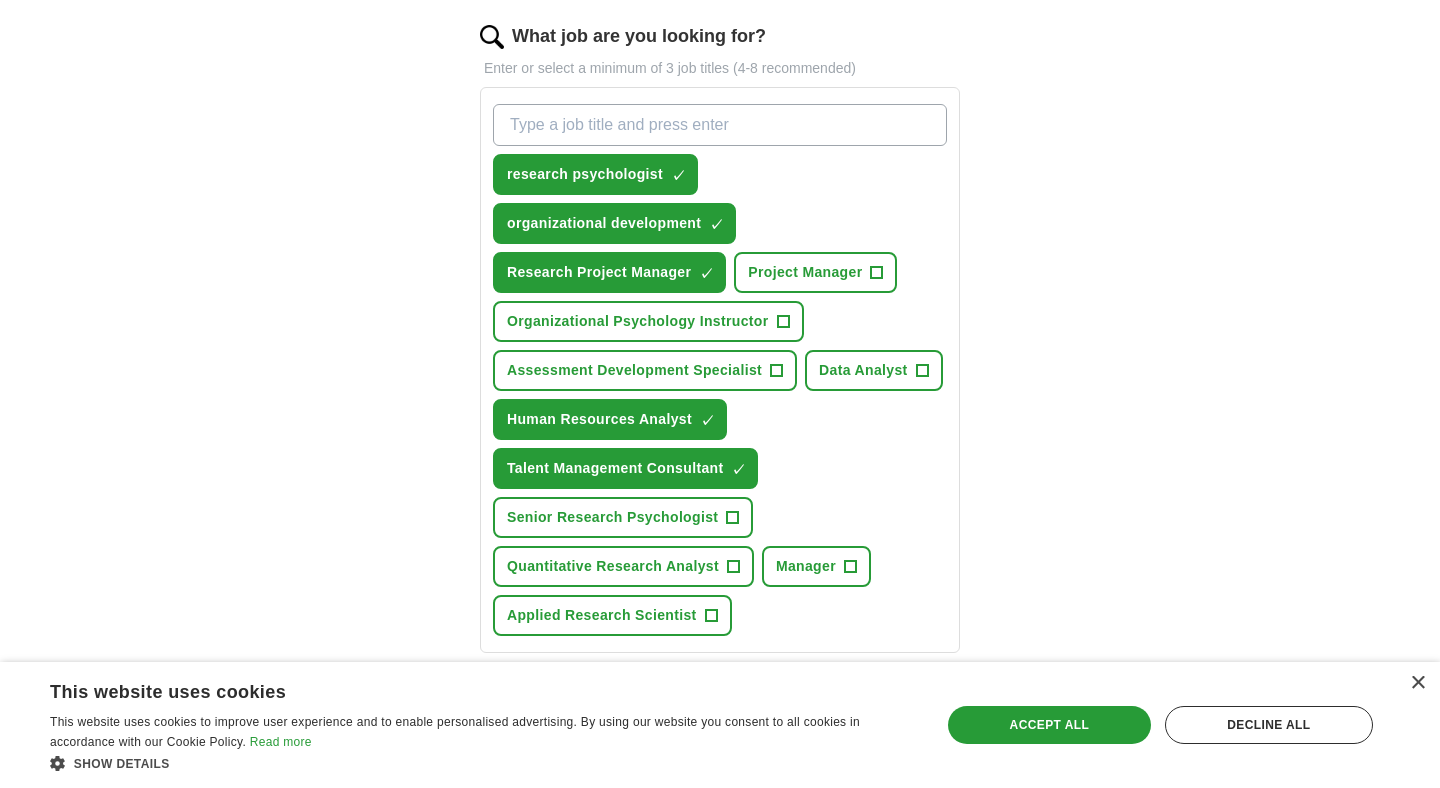 click on "What job are you looking for?" at bounding box center (720, 125) 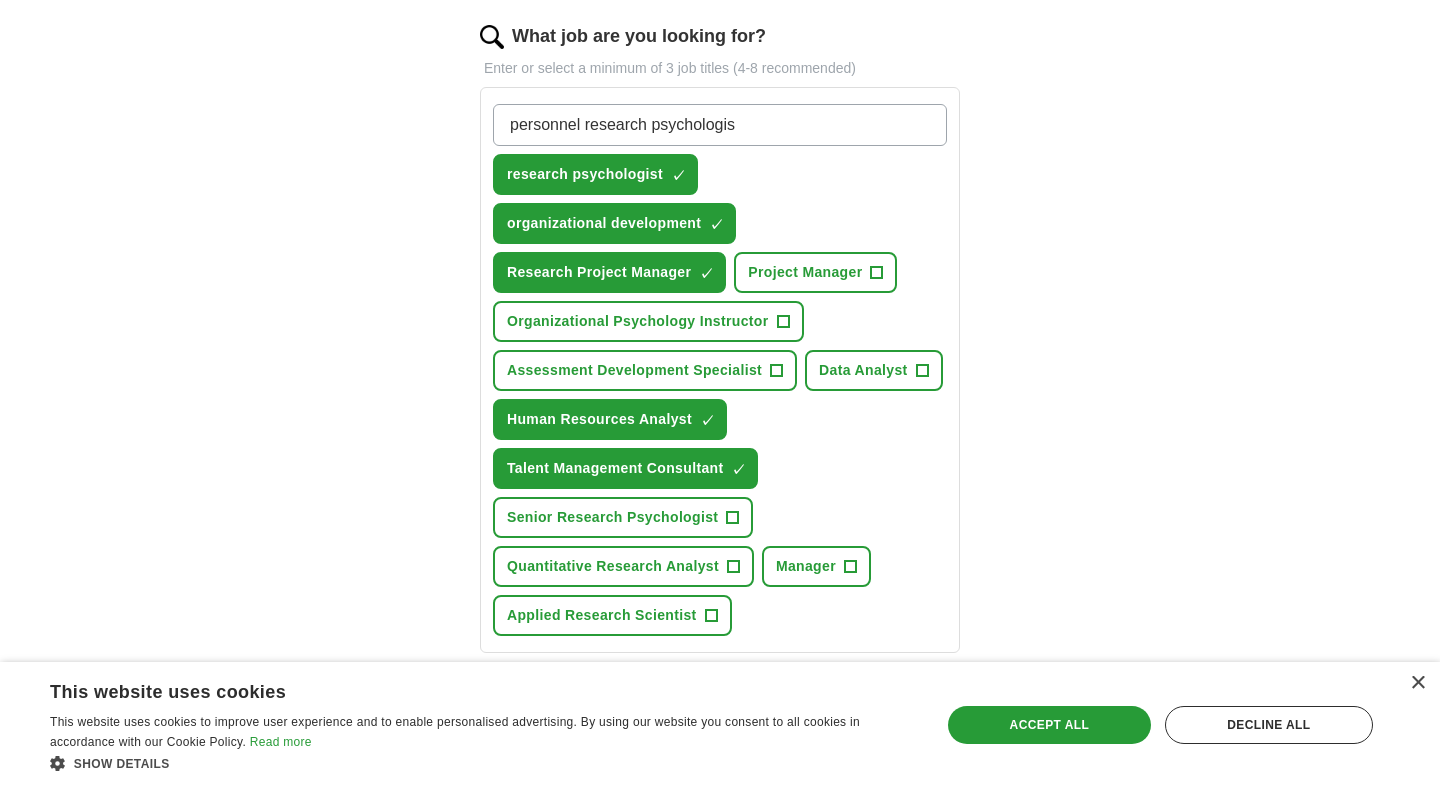 type on "personnel research psychologist" 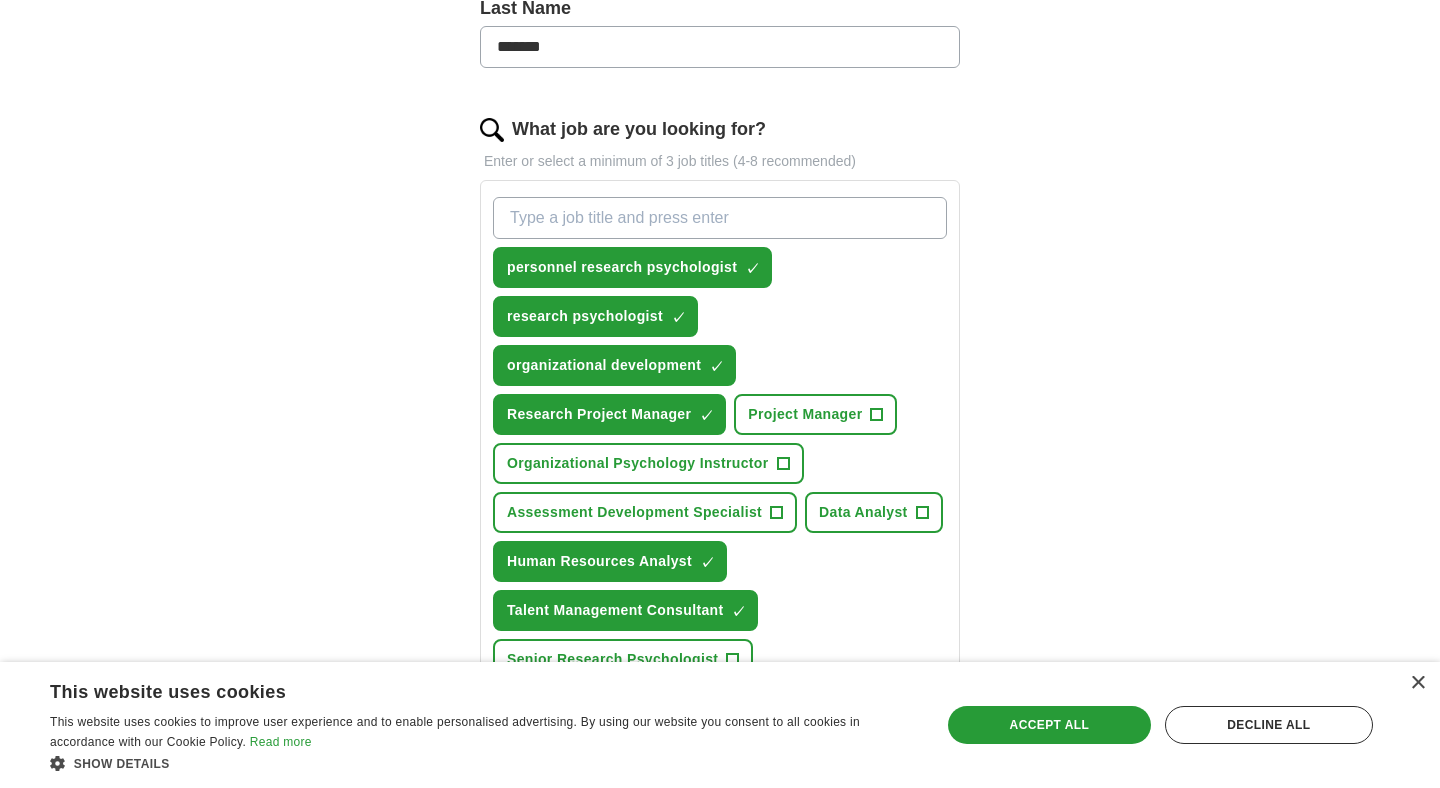 scroll, scrollTop: 549, scrollLeft: 0, axis: vertical 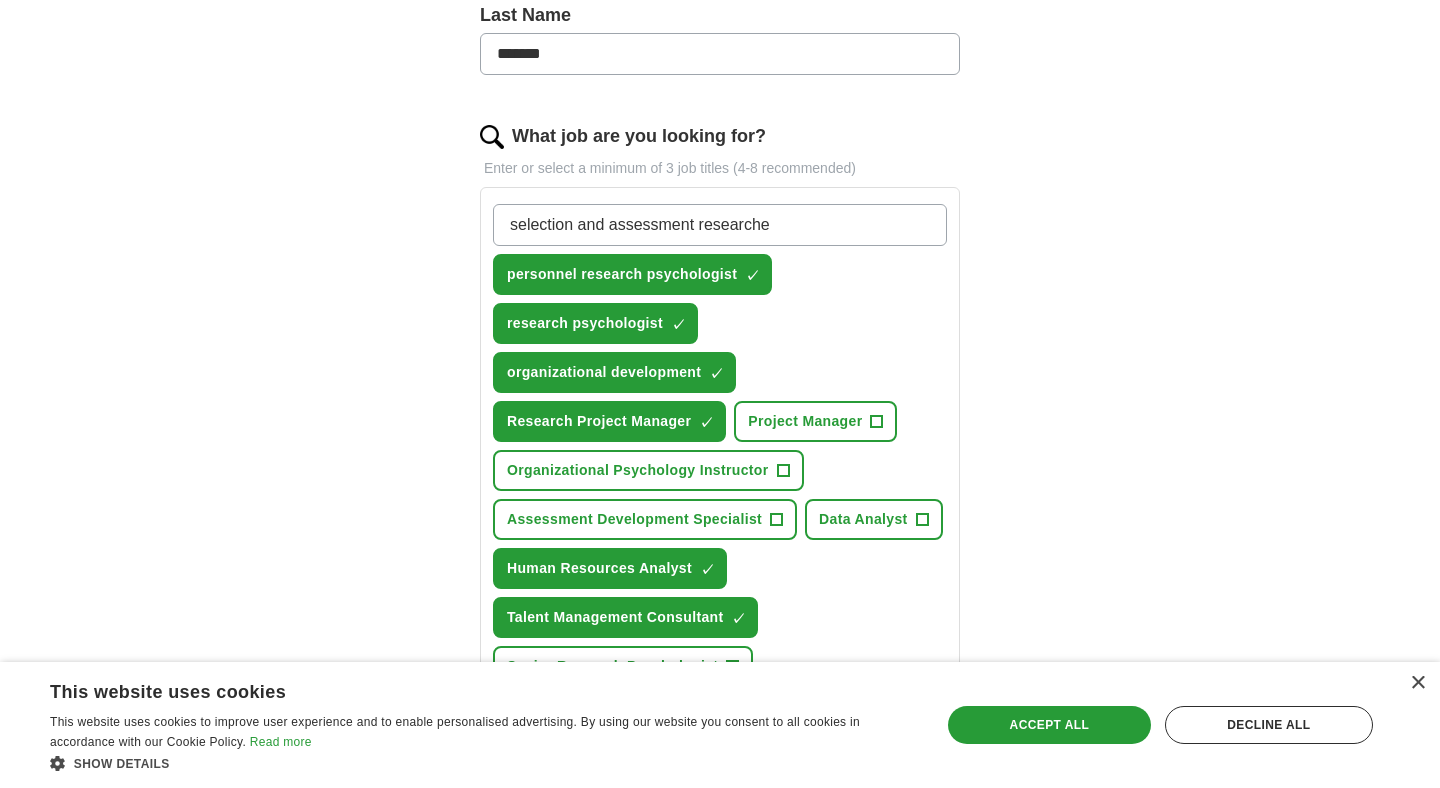 type on "selection and assessment researcher" 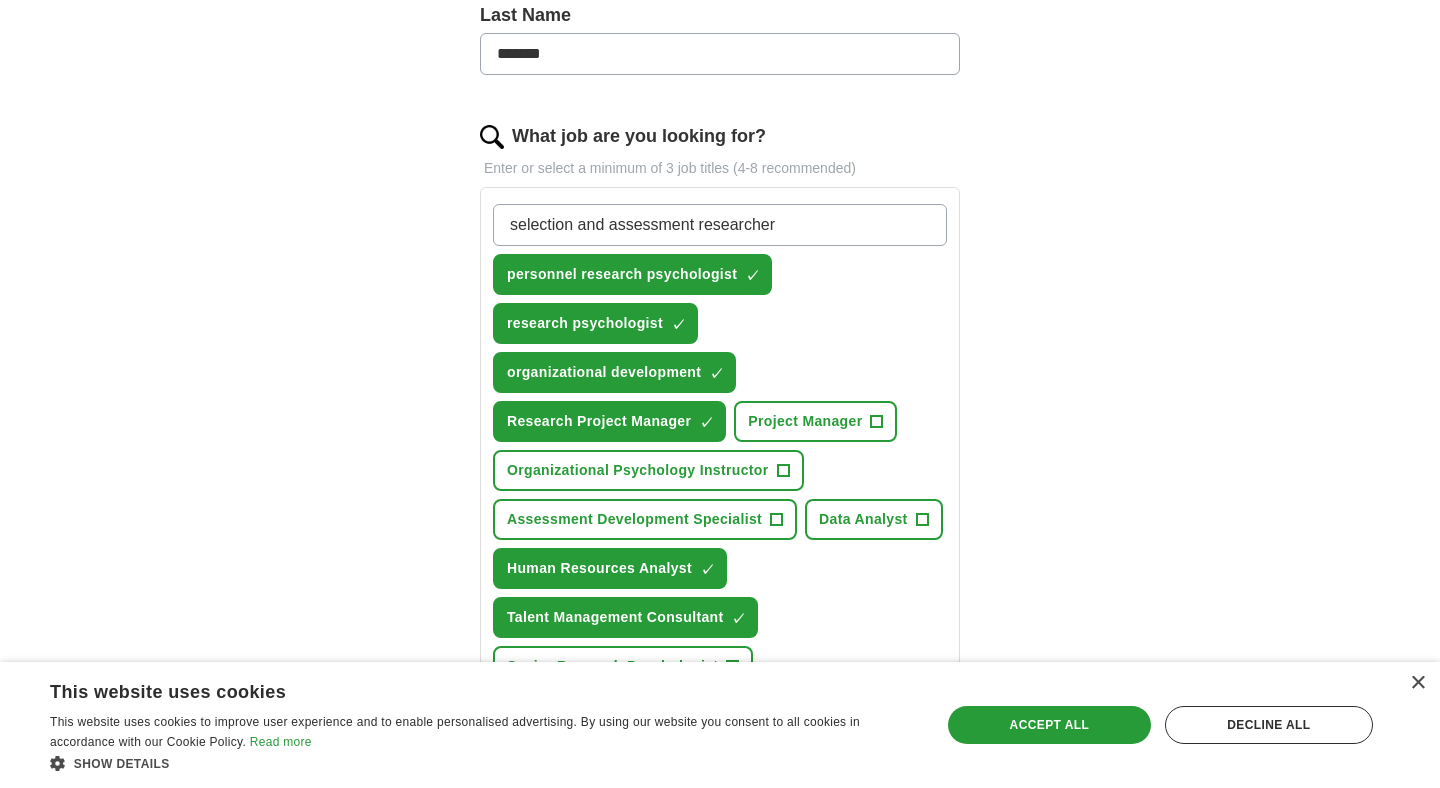 type 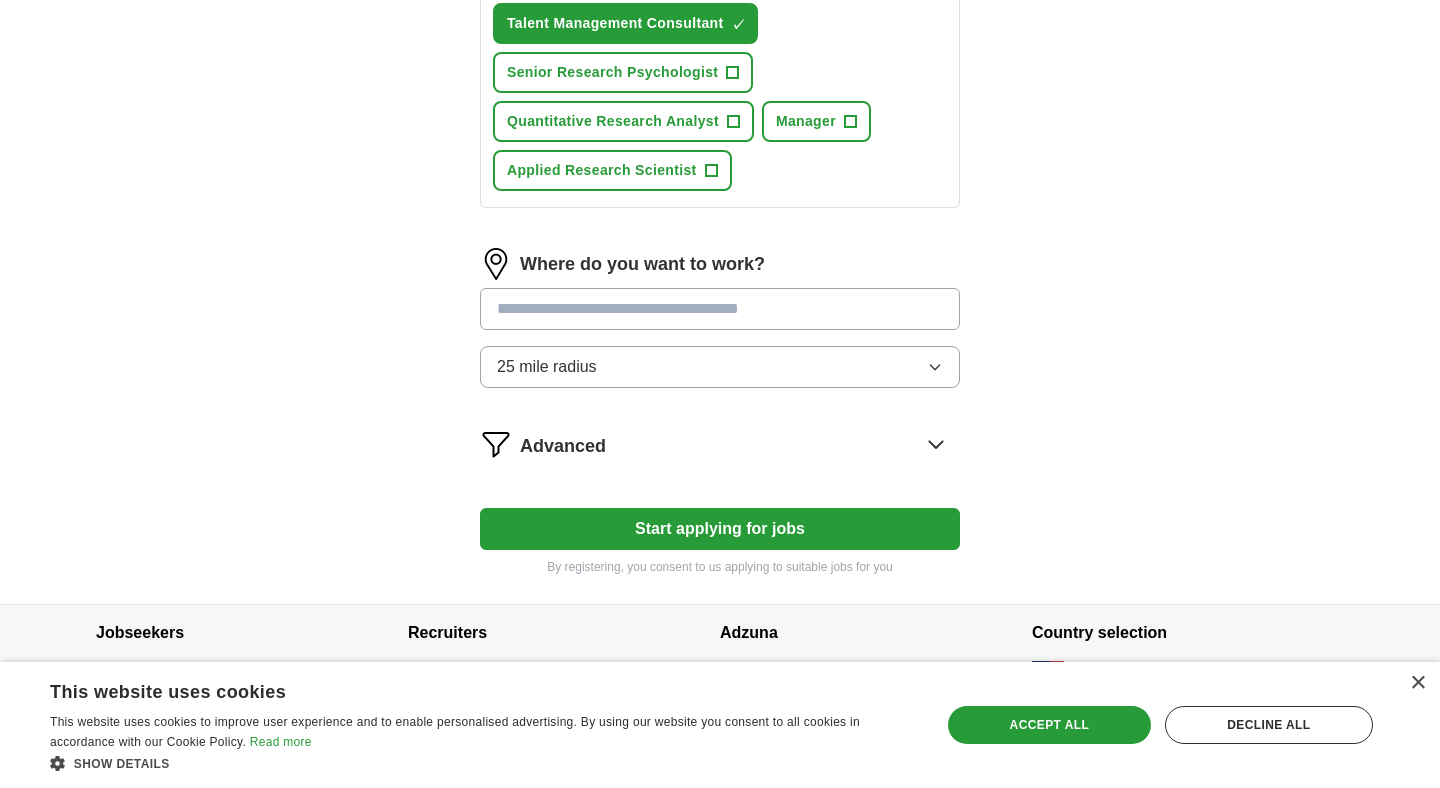 scroll, scrollTop: 1210, scrollLeft: 0, axis: vertical 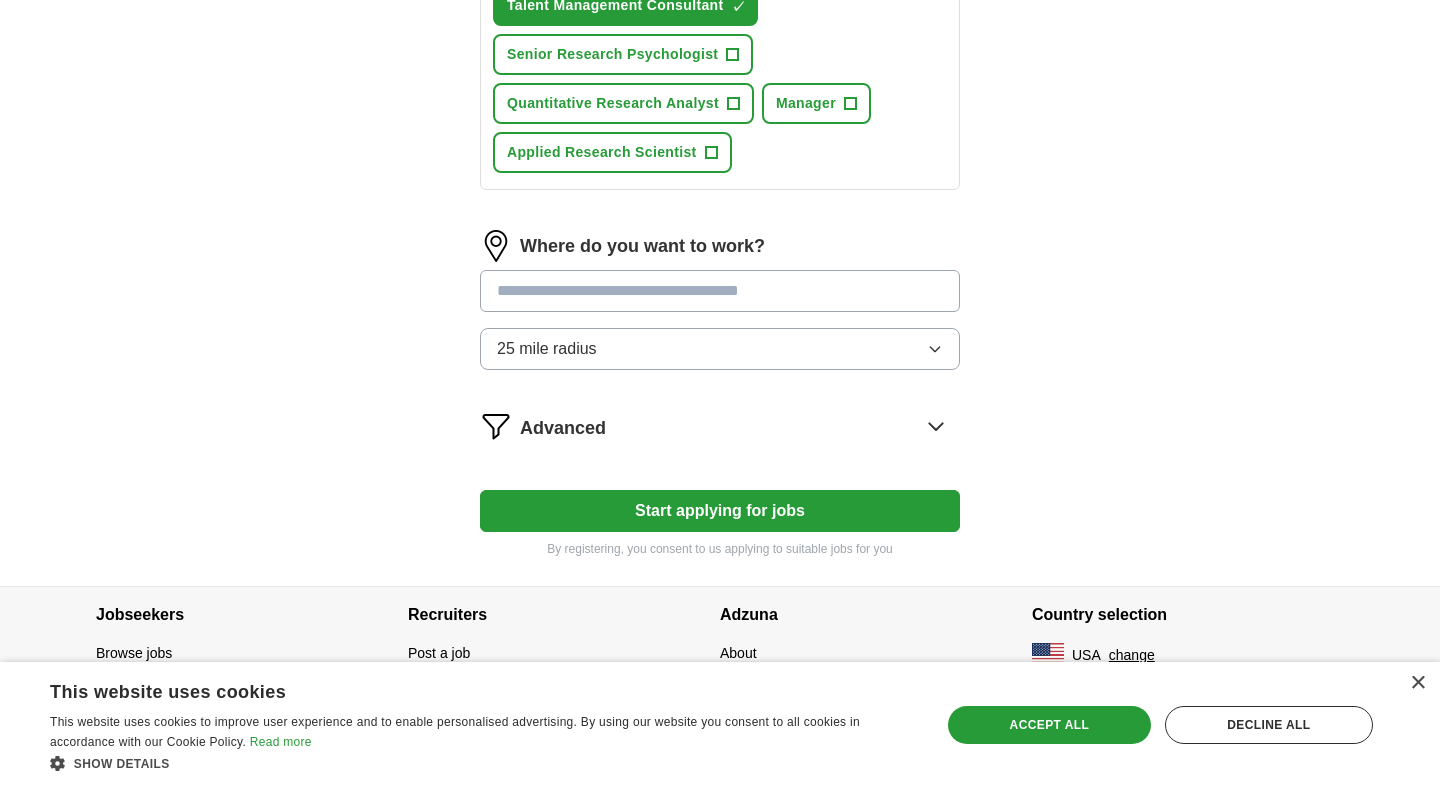 click at bounding box center [720, 291] 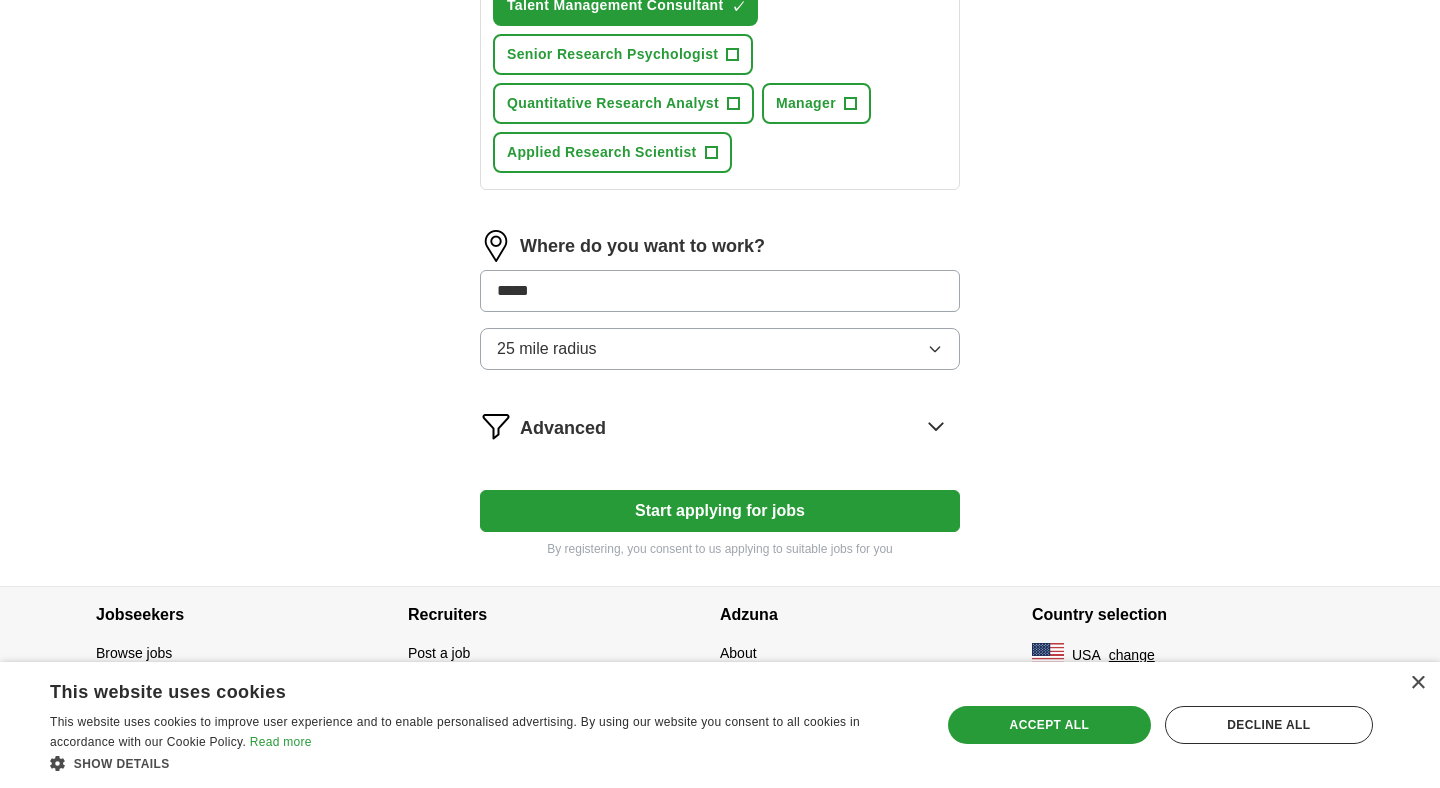 type on "******" 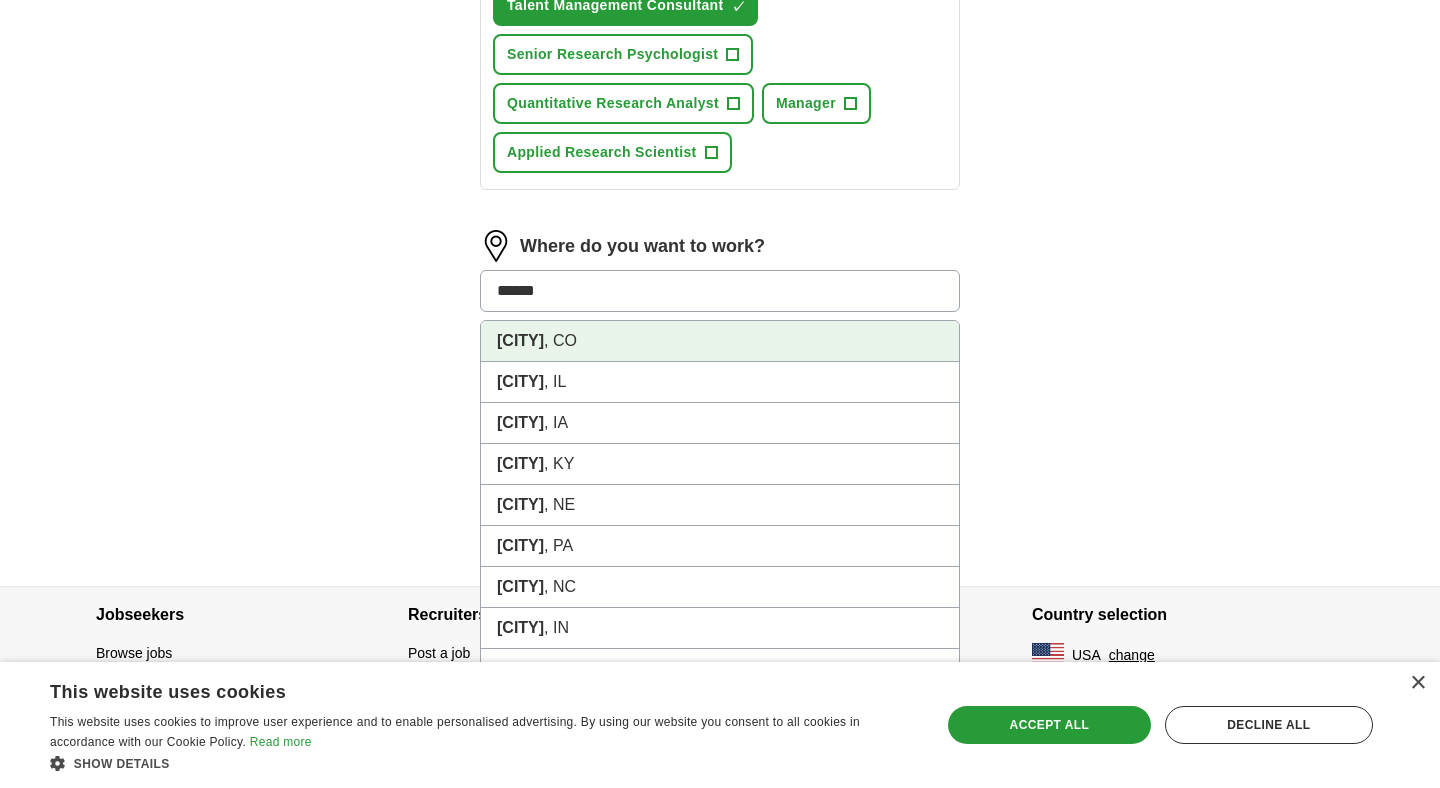 click on "[CITY] , [STATE]" at bounding box center (720, 341) 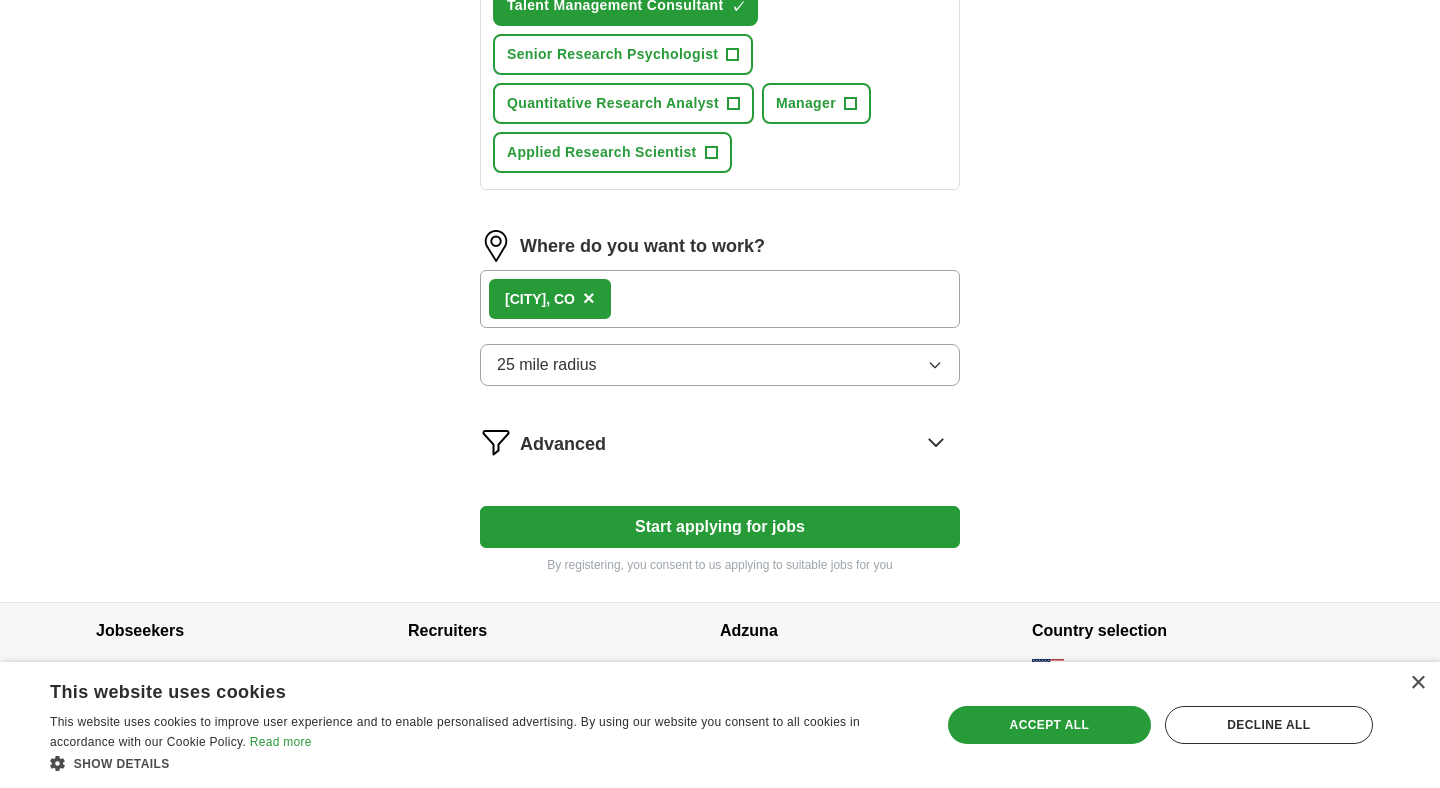 click on "[CITY] , [STATE] ×" at bounding box center [720, 299] 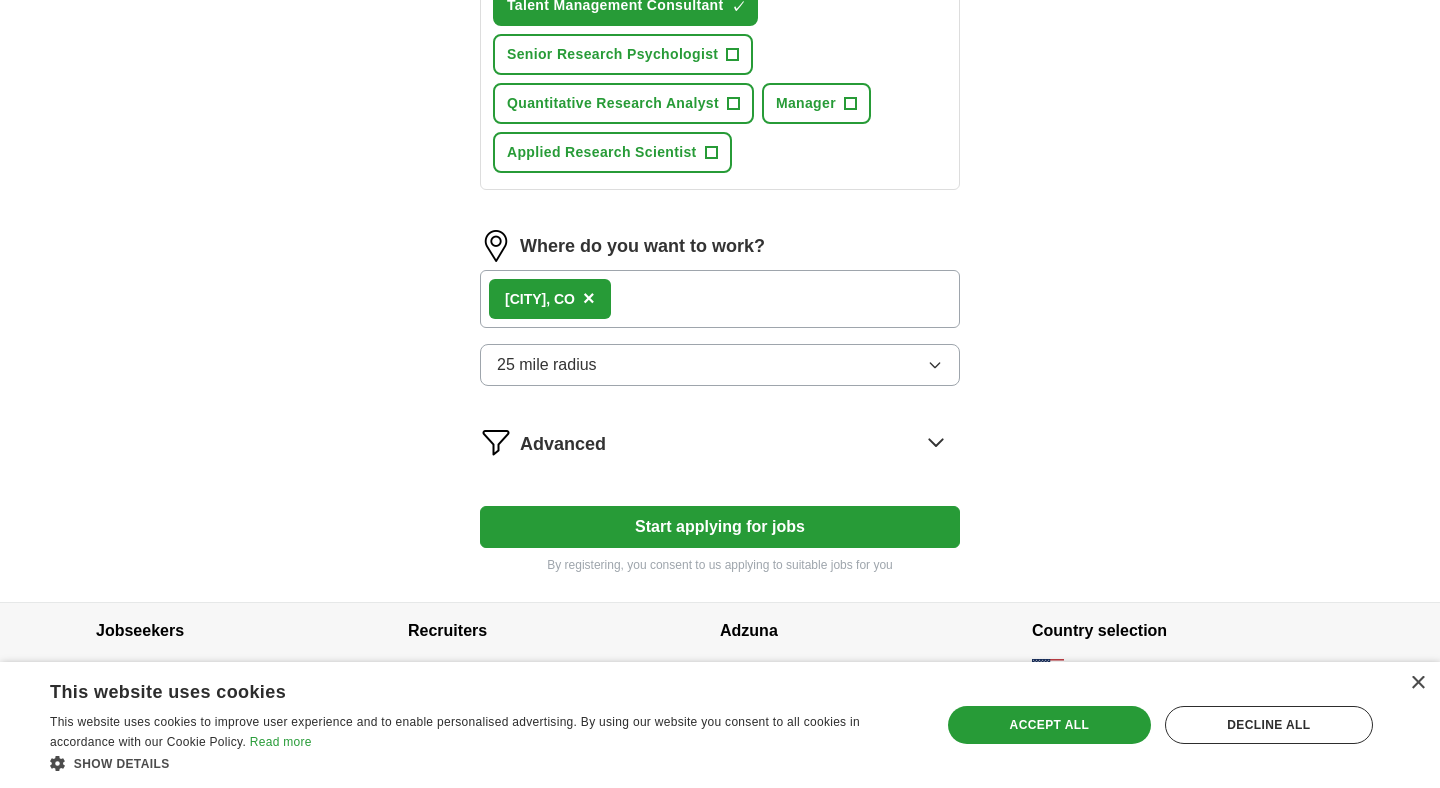 click on "[CITY] , [STATE] ×" at bounding box center [720, 299] 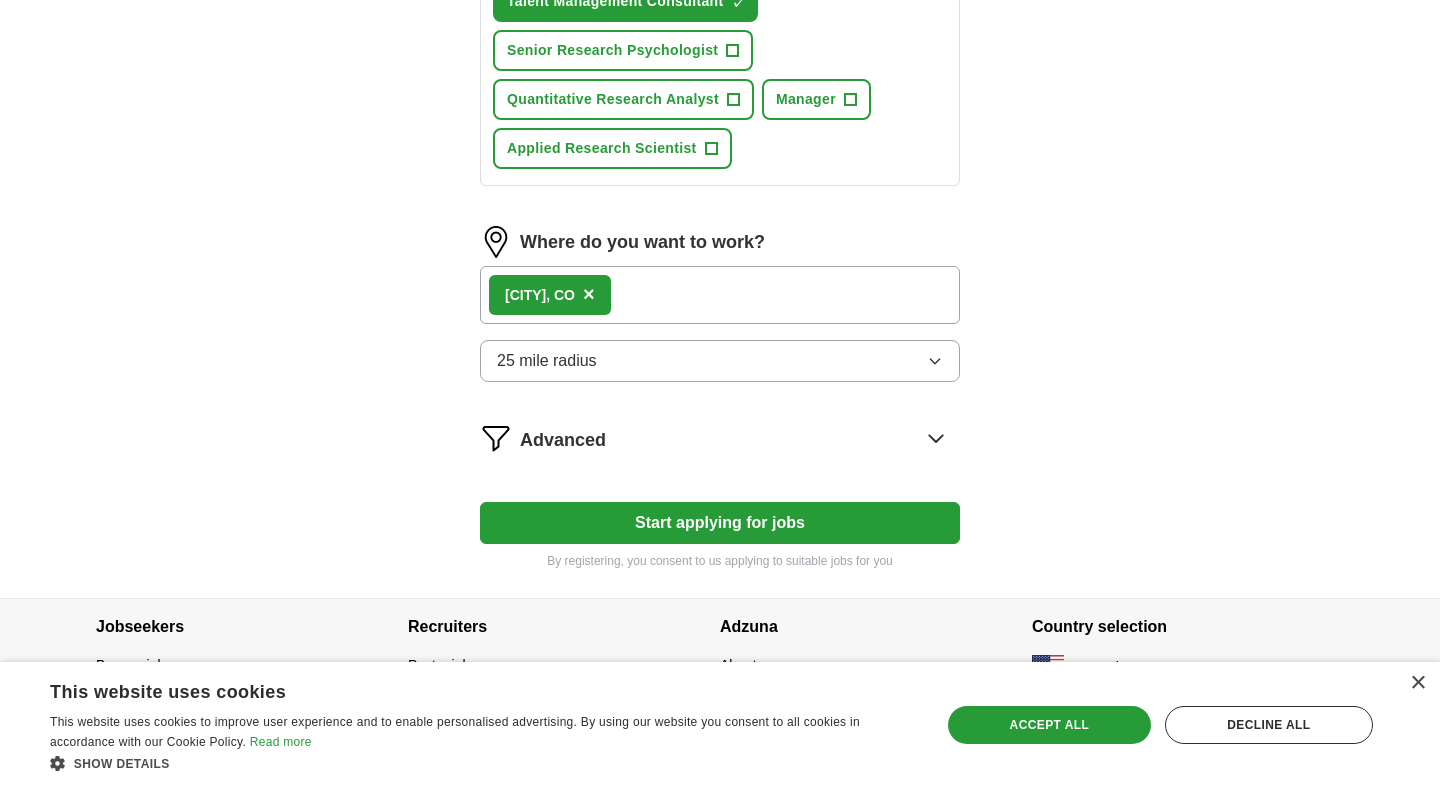 click on "Advanced" at bounding box center [740, 438] 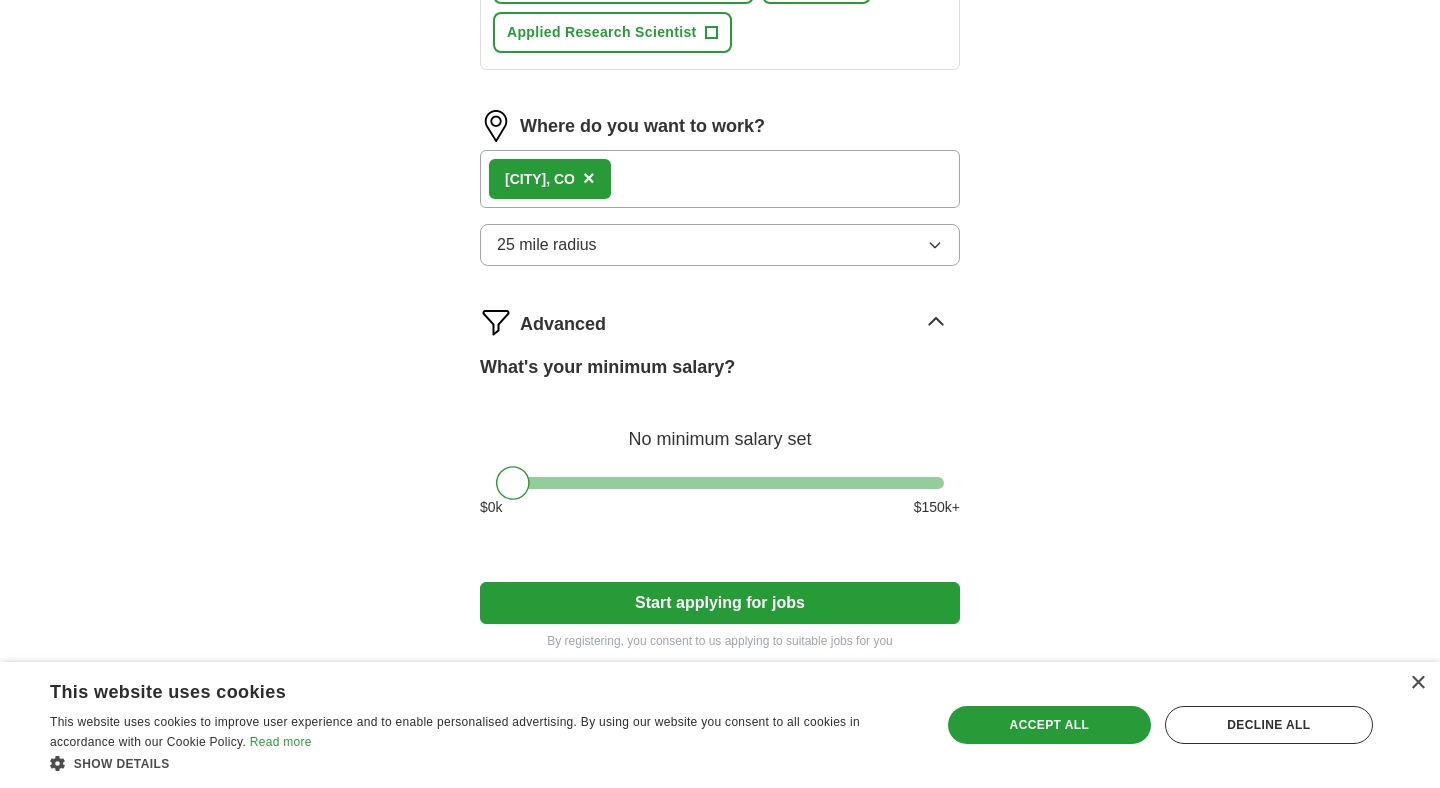 scroll, scrollTop: 1392, scrollLeft: 0, axis: vertical 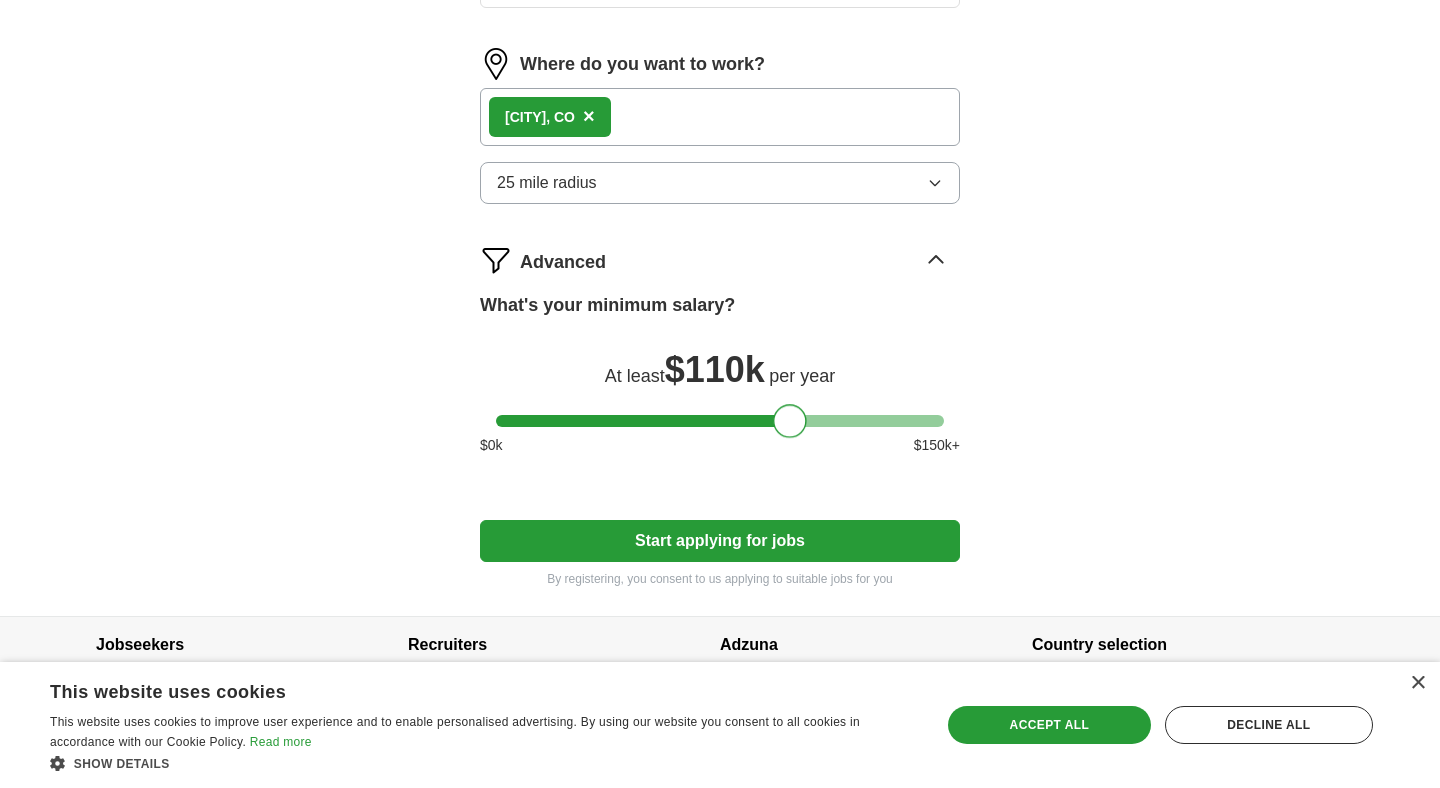 drag, startPoint x: 510, startPoint y: 421, endPoint x: 786, endPoint y: 415, distance: 276.06522 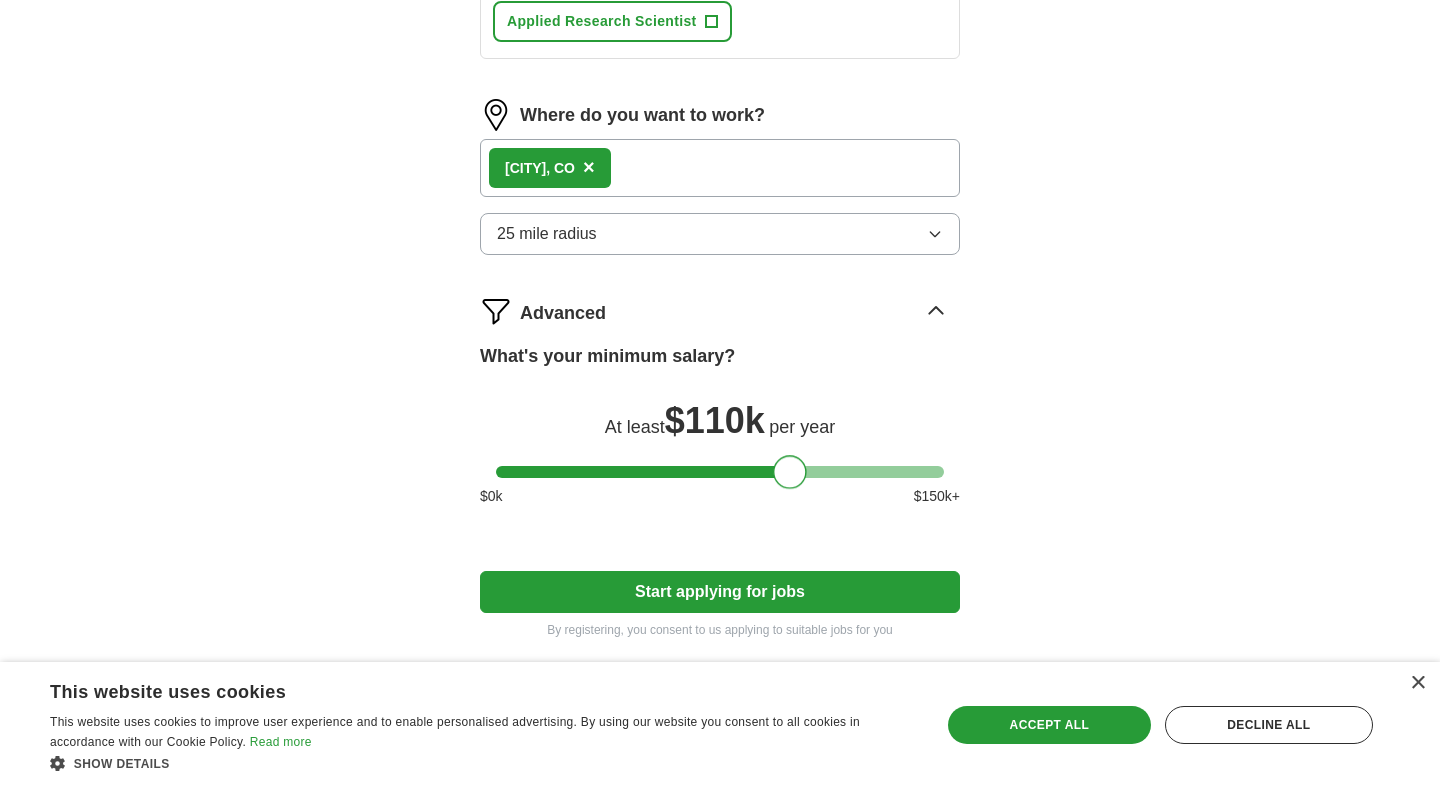 scroll, scrollTop: 1338, scrollLeft: 0, axis: vertical 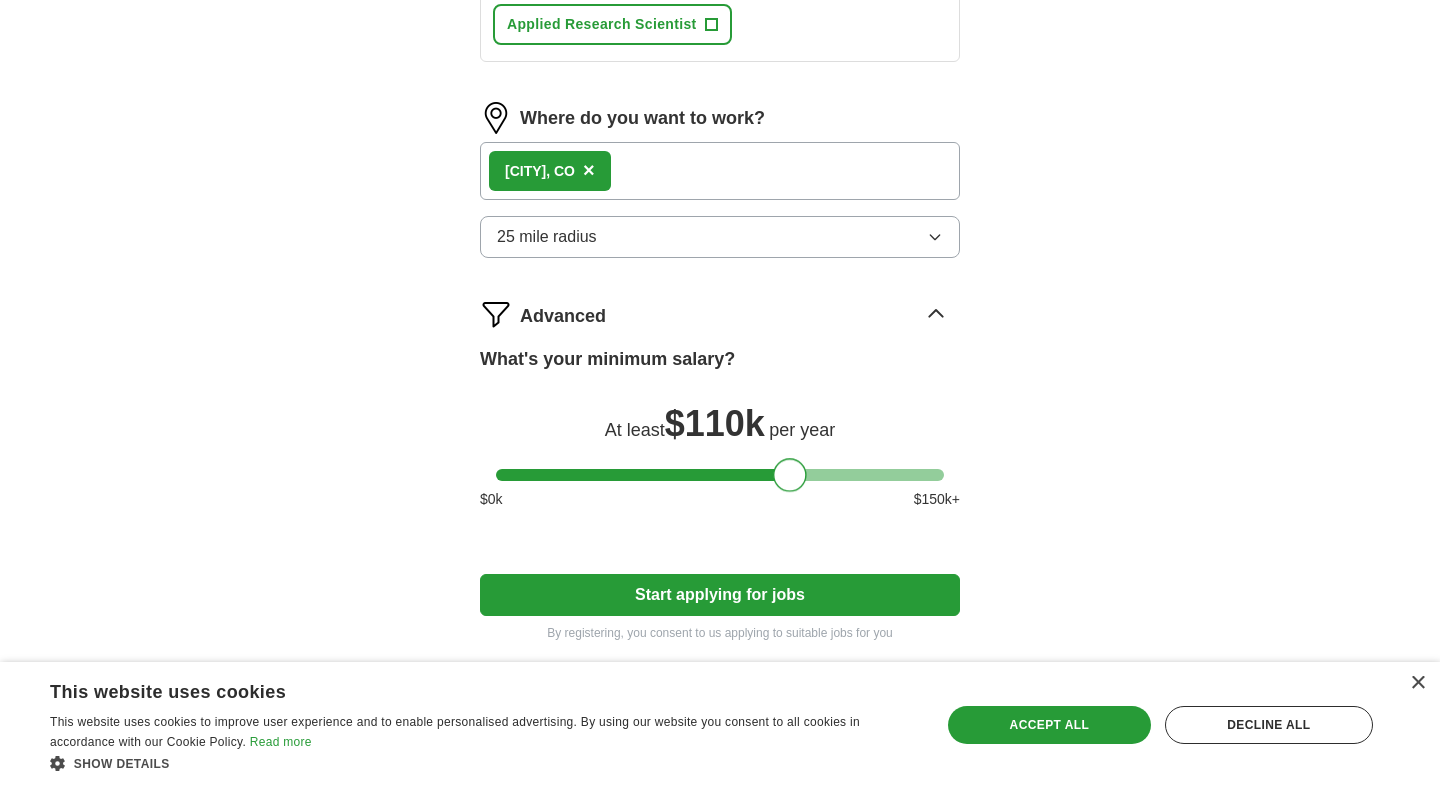 click on "[CITY] , [STATE] ×" at bounding box center [720, 171] 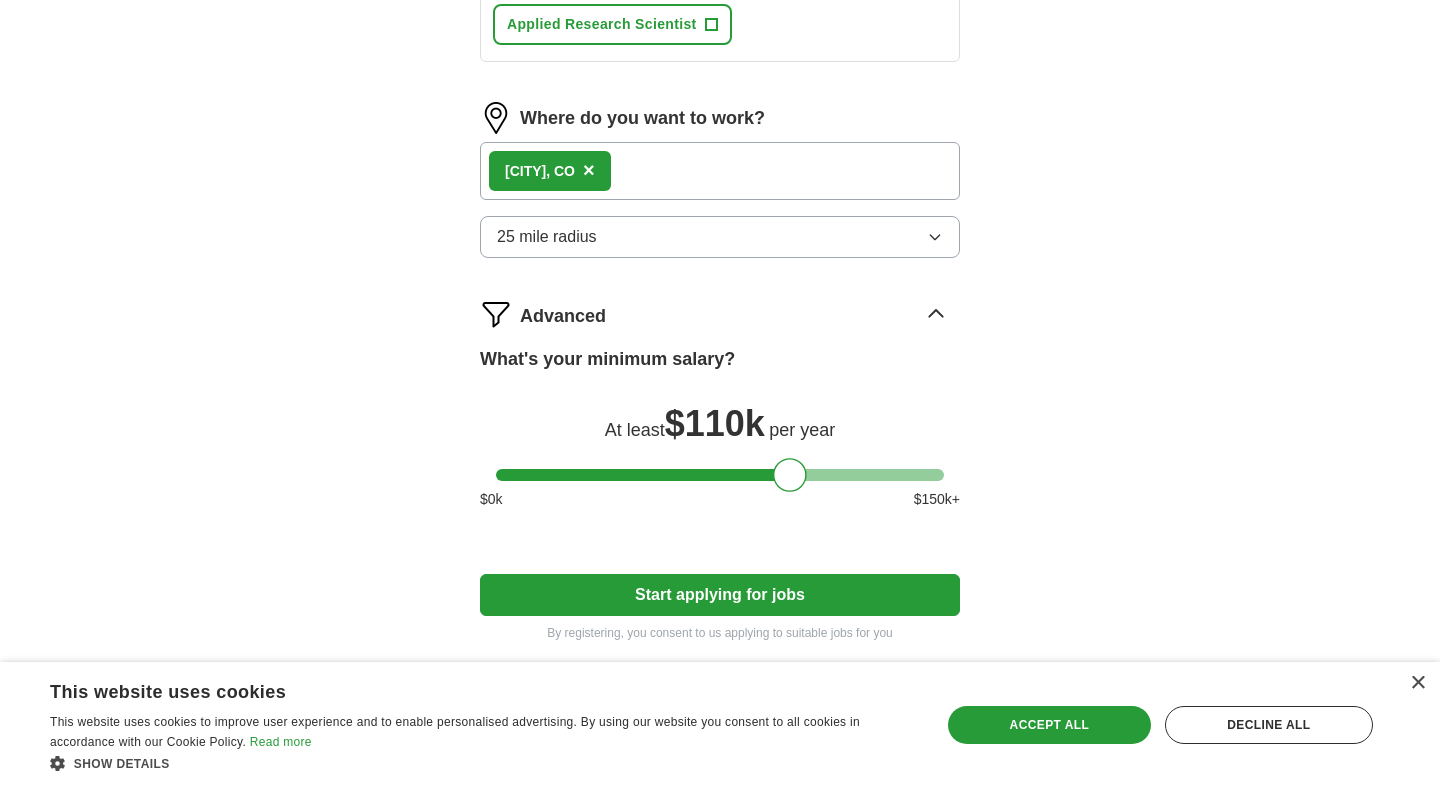 click on "25 mile radius" at bounding box center [720, 237] 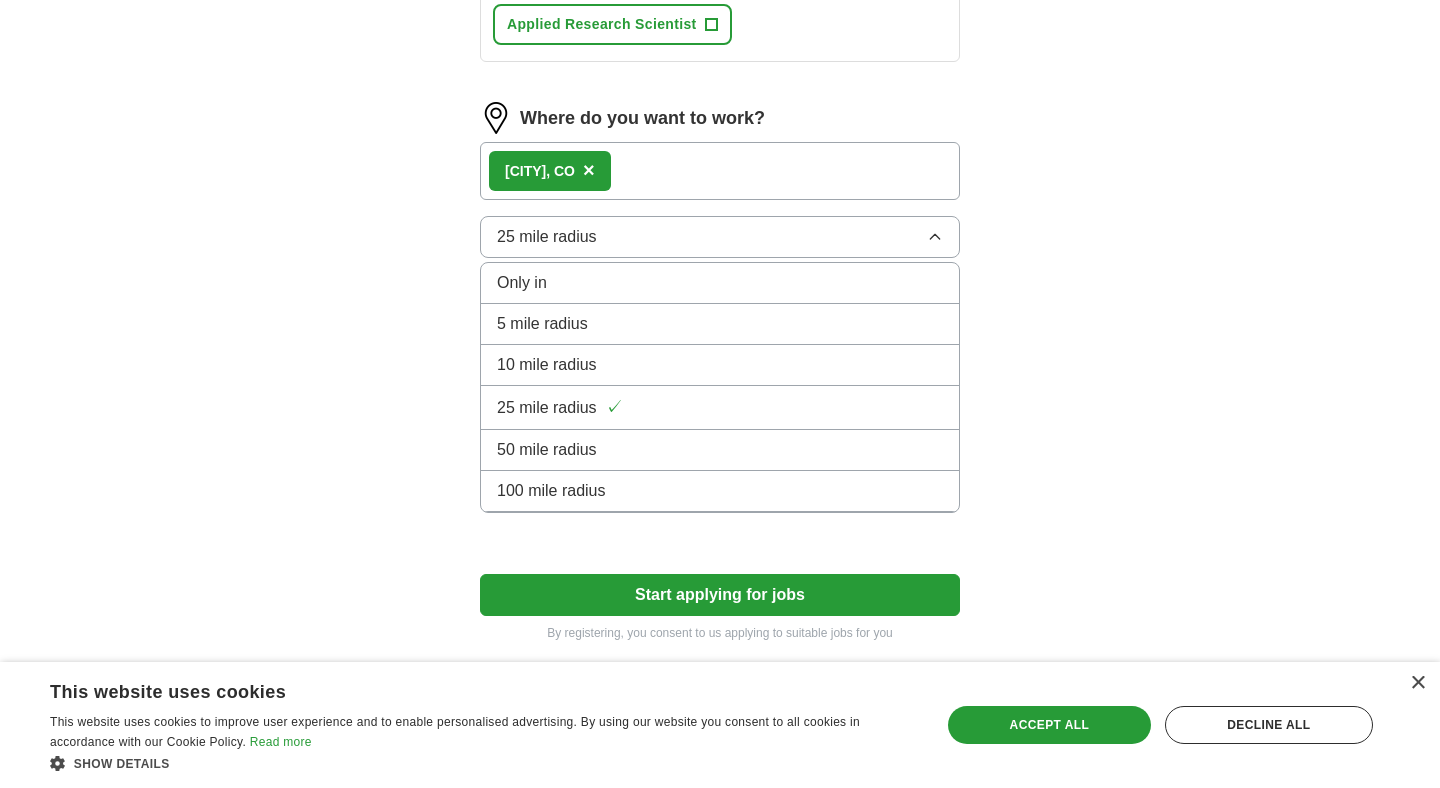 click on "25 mile radius" at bounding box center (720, 237) 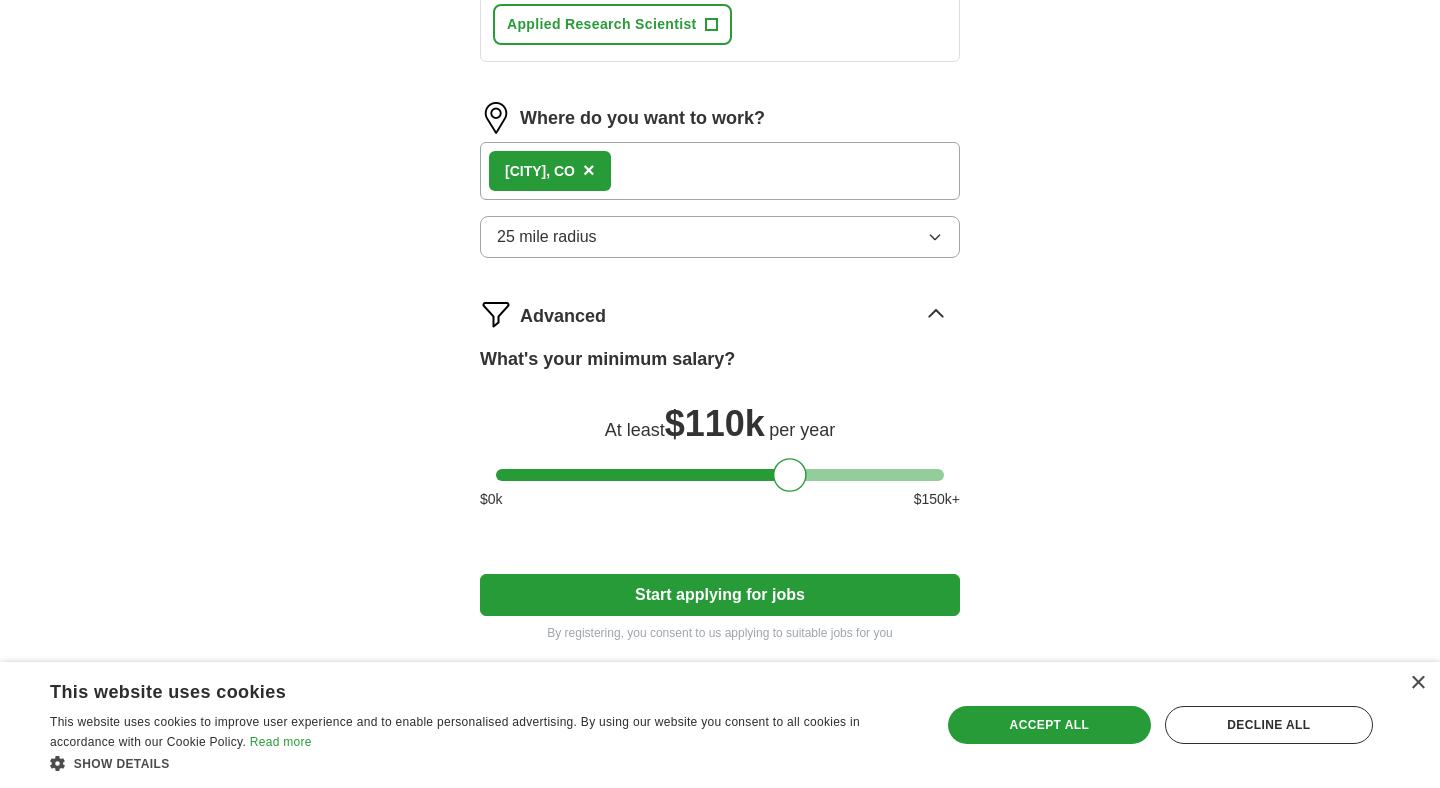 click on "Start applying for jobs" at bounding box center [720, 595] 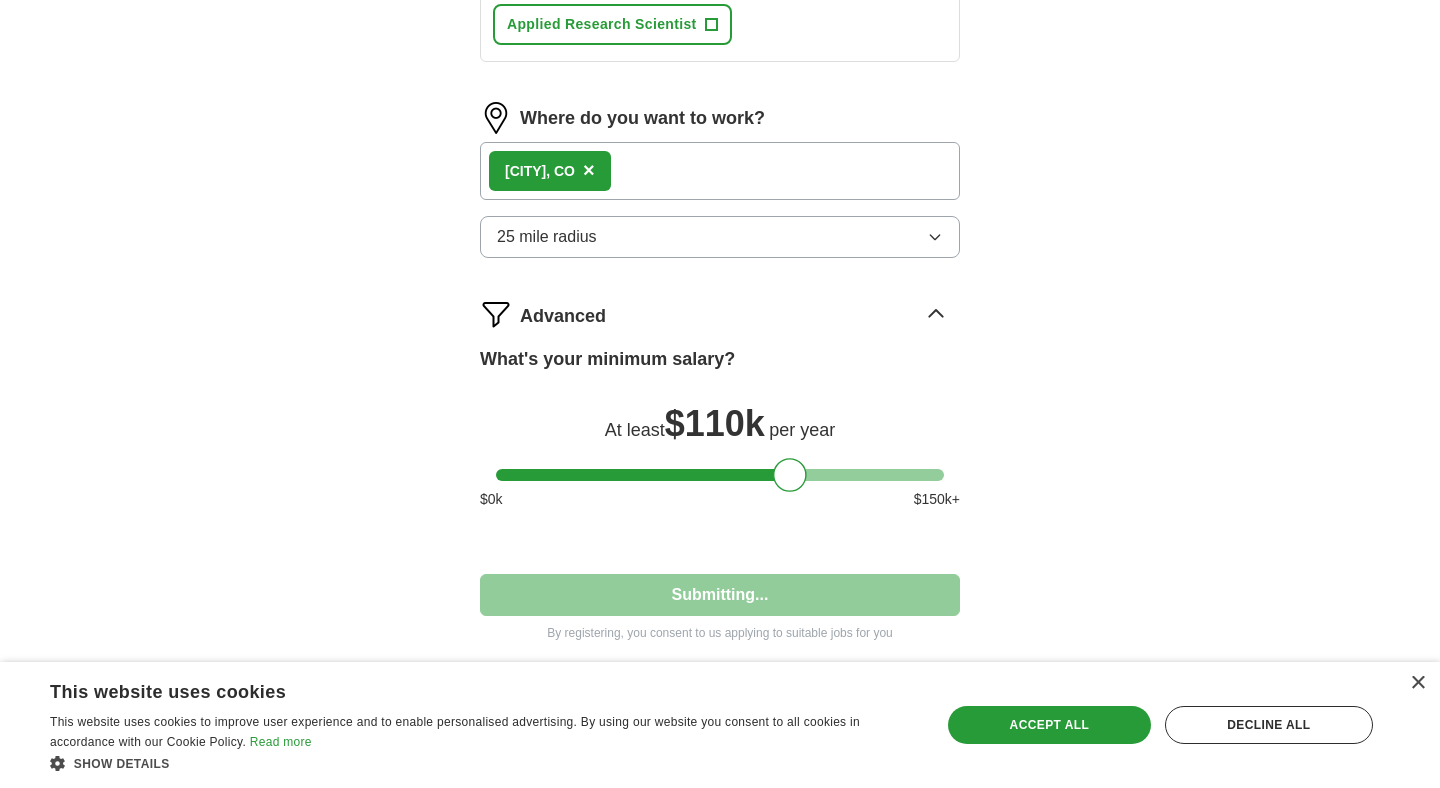 select on "**" 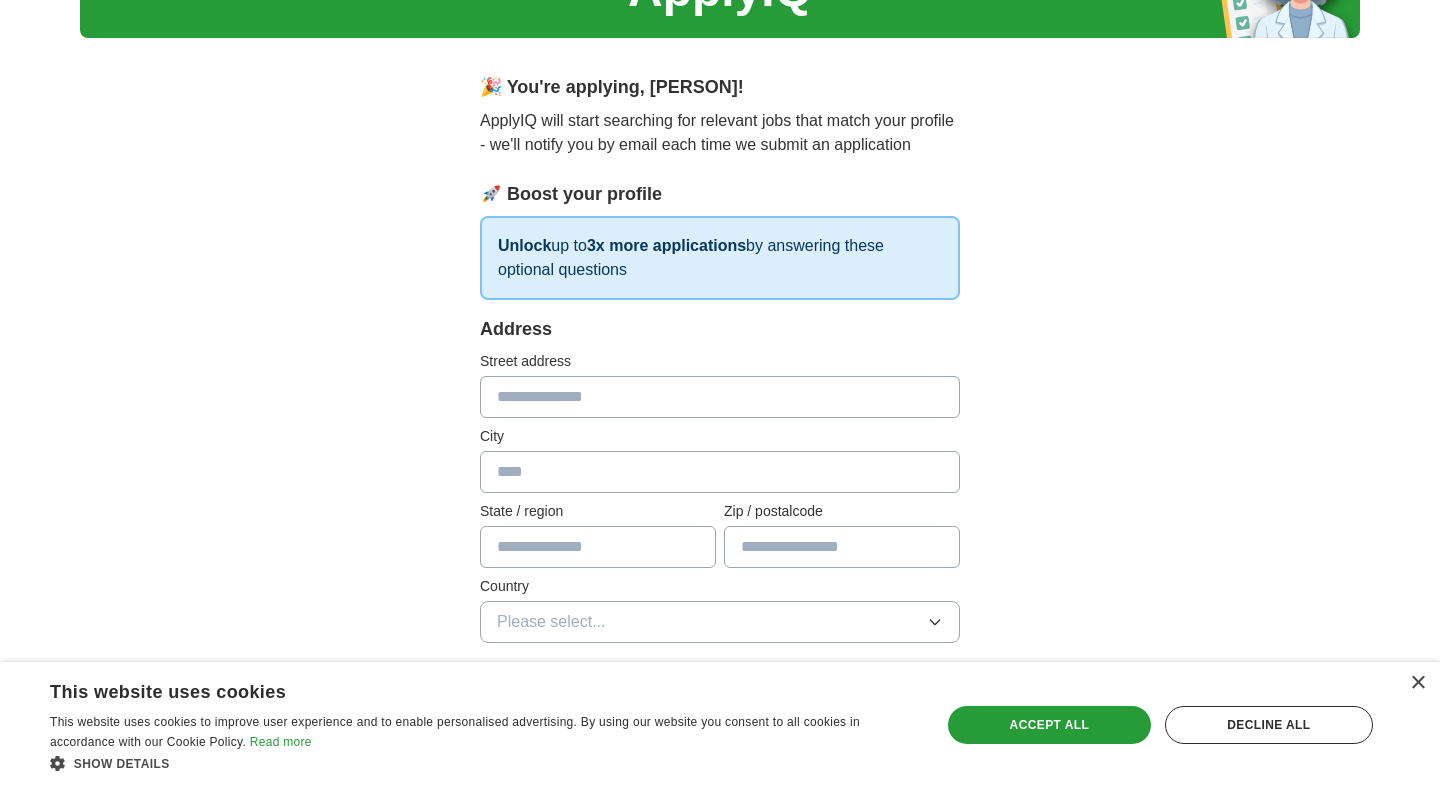 scroll, scrollTop: 0, scrollLeft: 0, axis: both 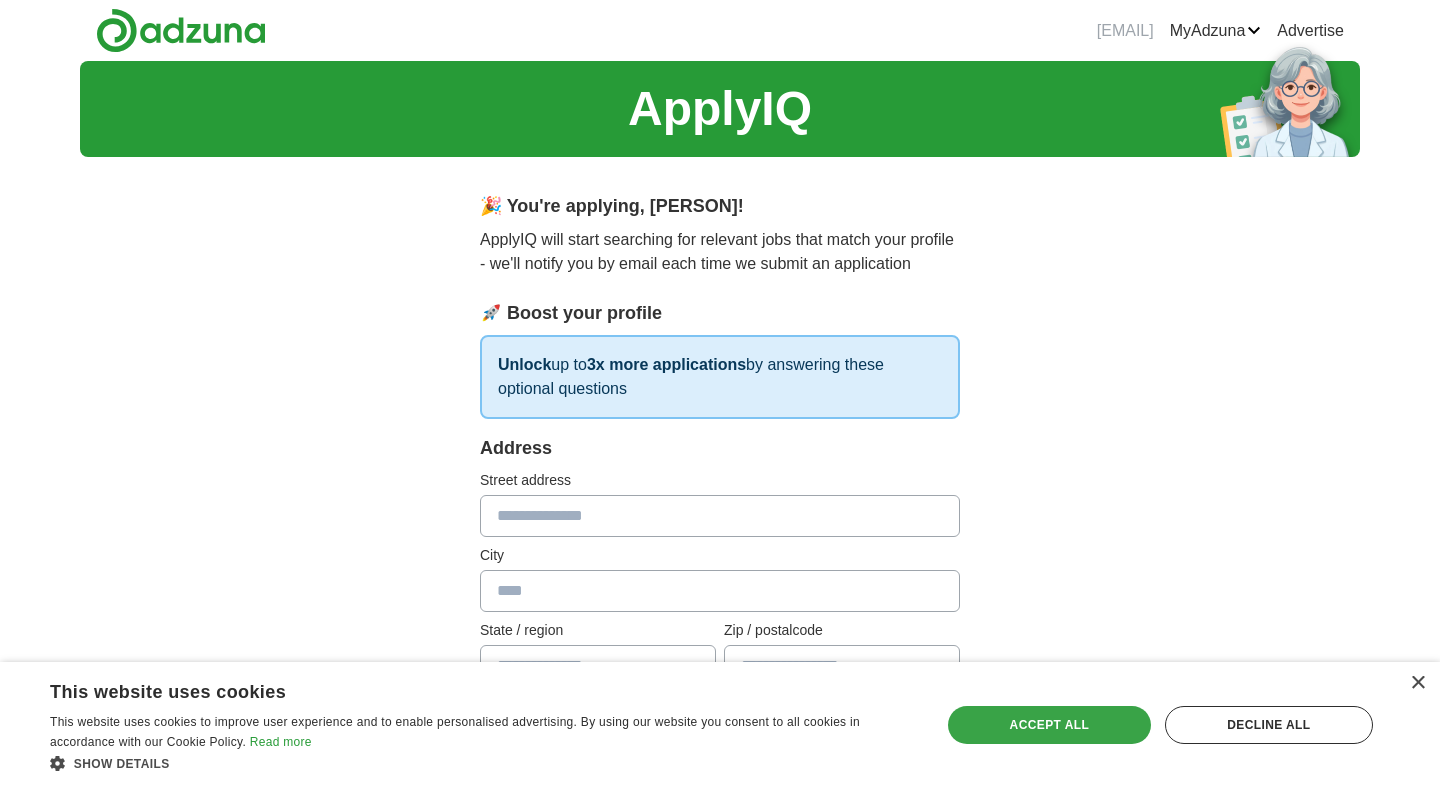click on "Accept all" at bounding box center (1049, 725) 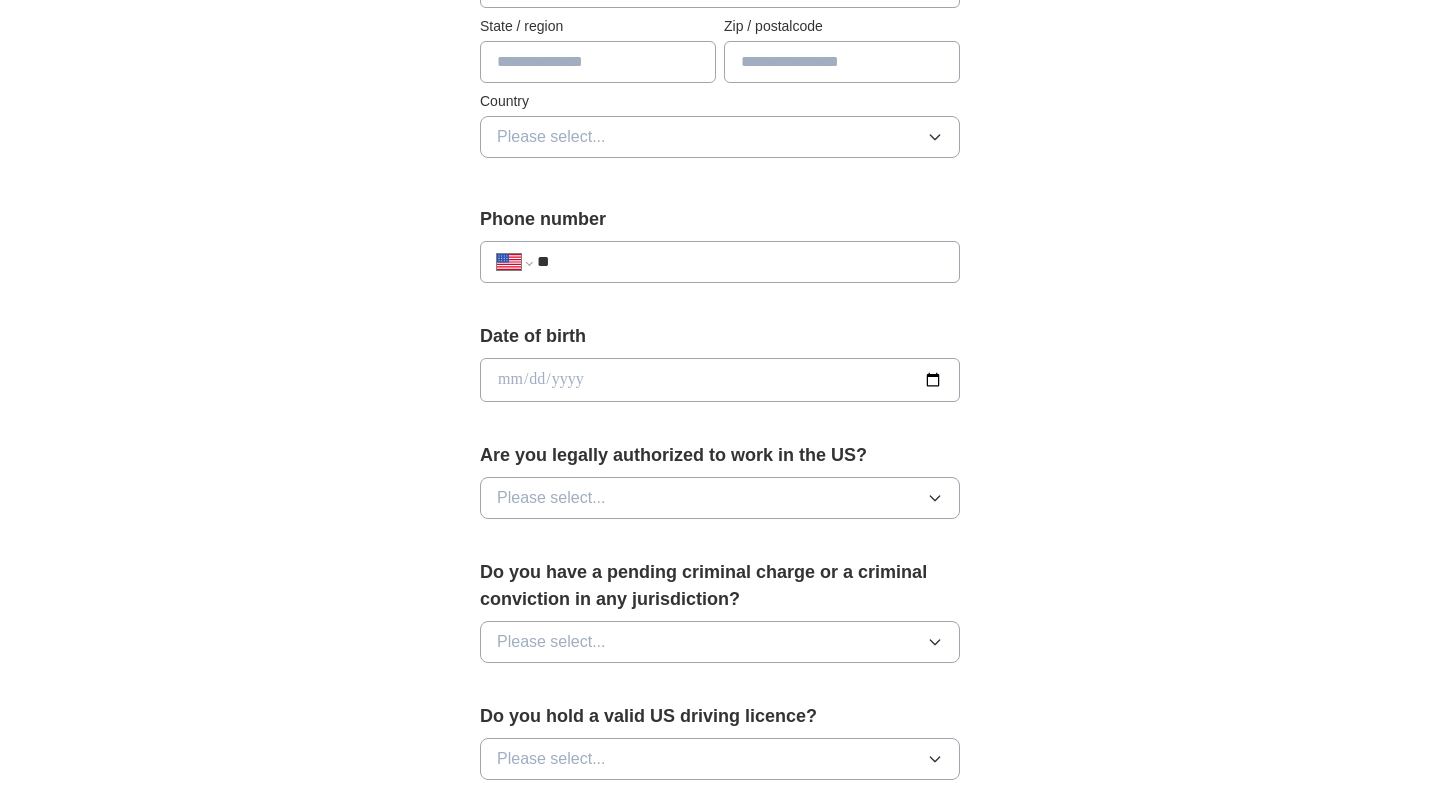 scroll, scrollTop: 610, scrollLeft: 0, axis: vertical 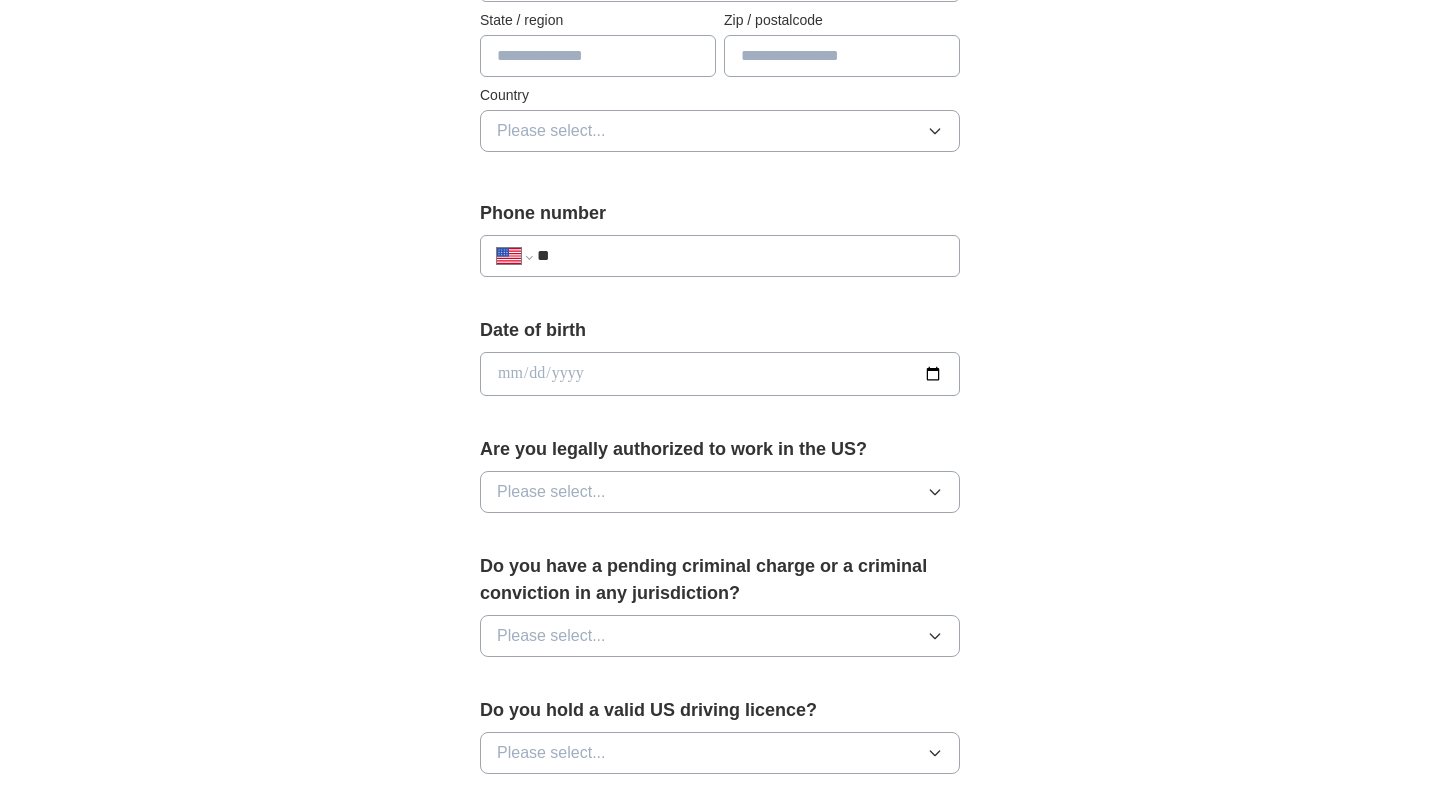 click on "Please select..." at bounding box center [720, 492] 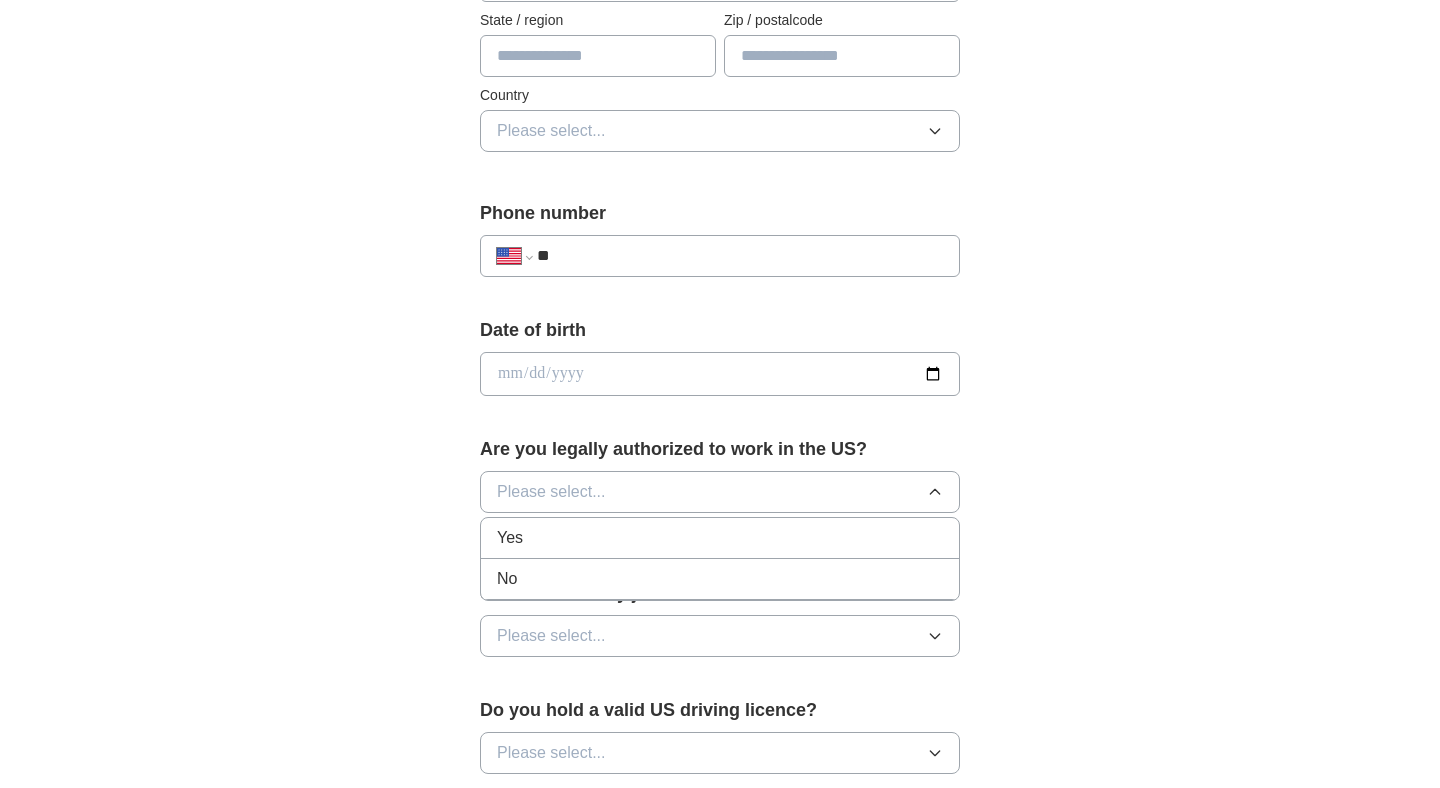 click on "Yes" at bounding box center (720, 538) 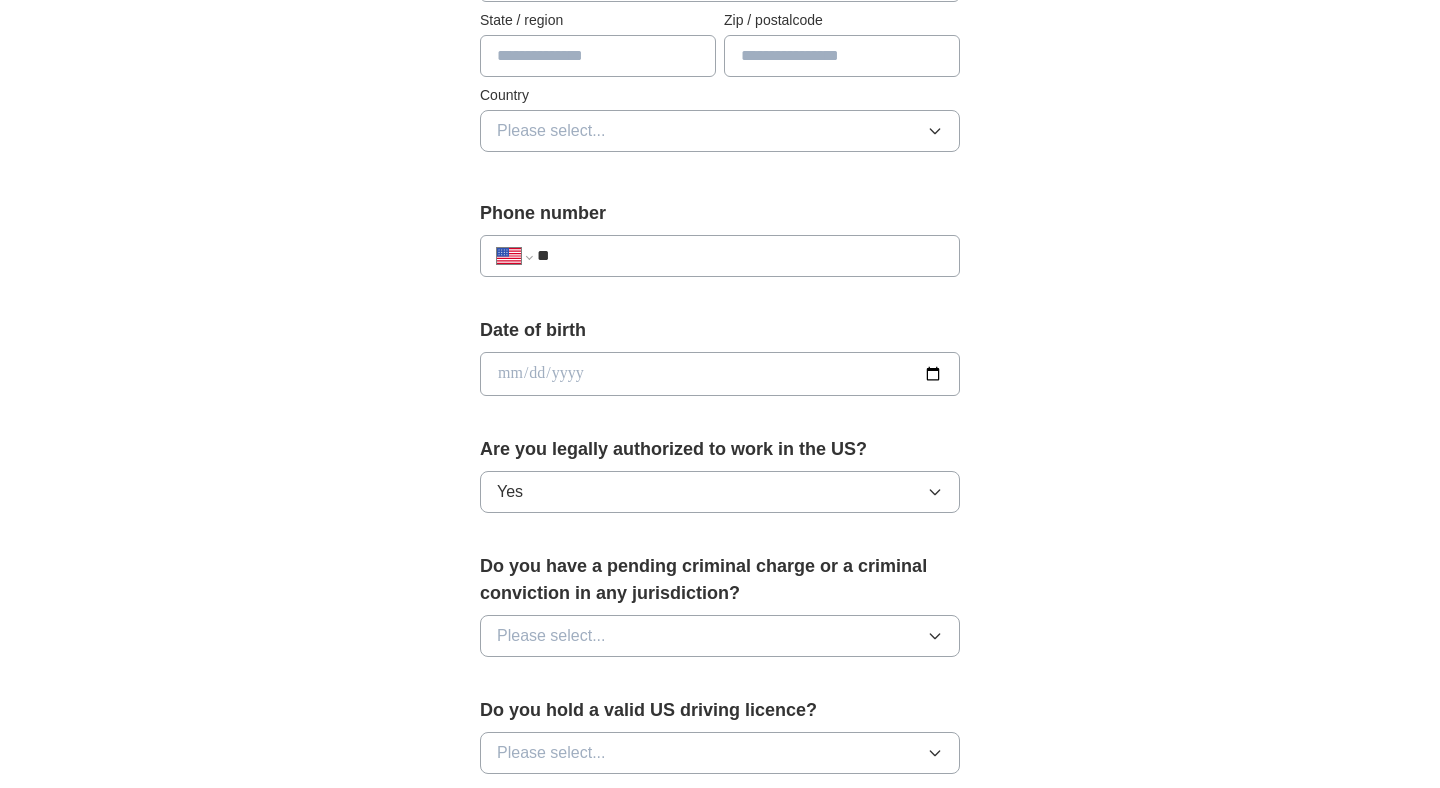 click on "Please select..." at bounding box center [720, 636] 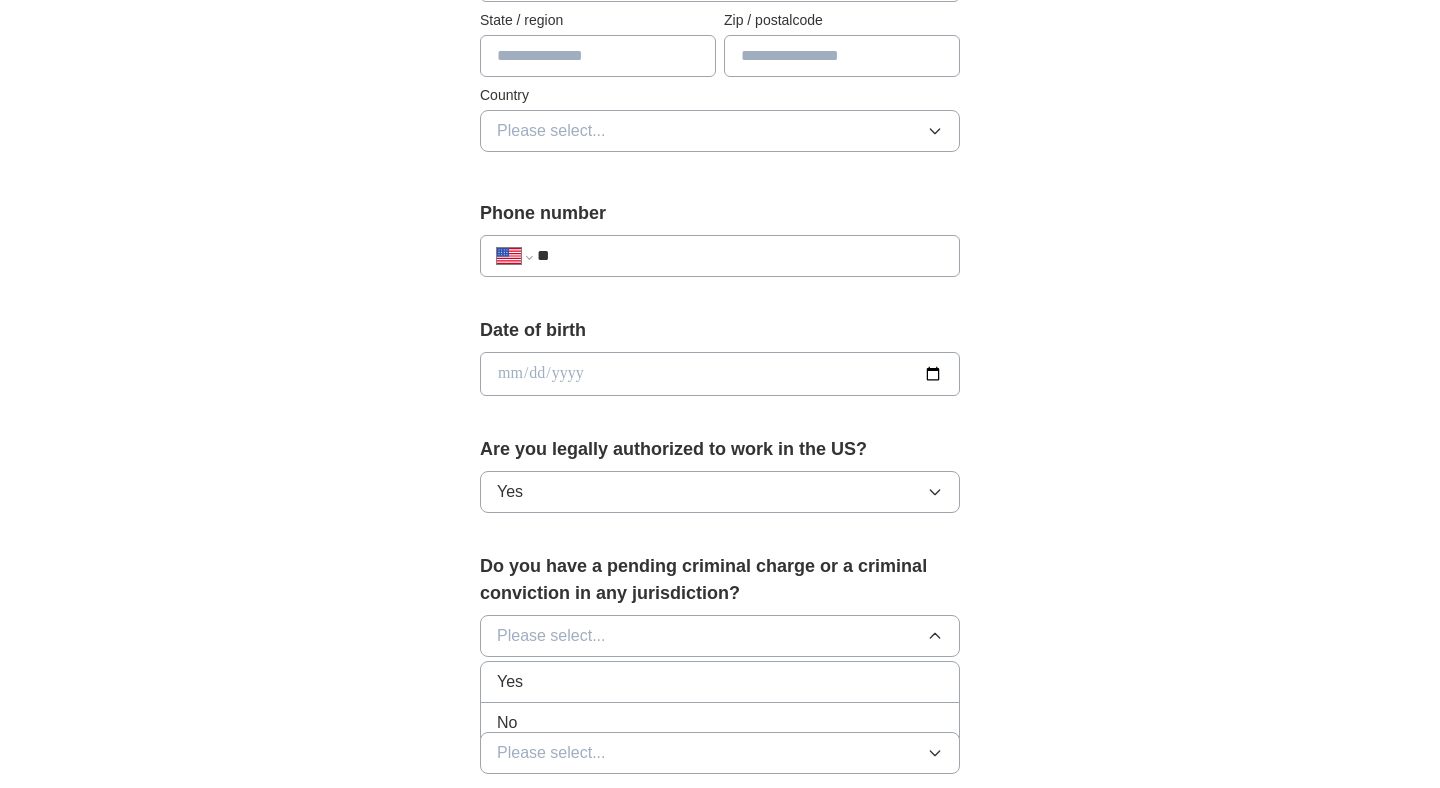 click on "No" at bounding box center (720, 723) 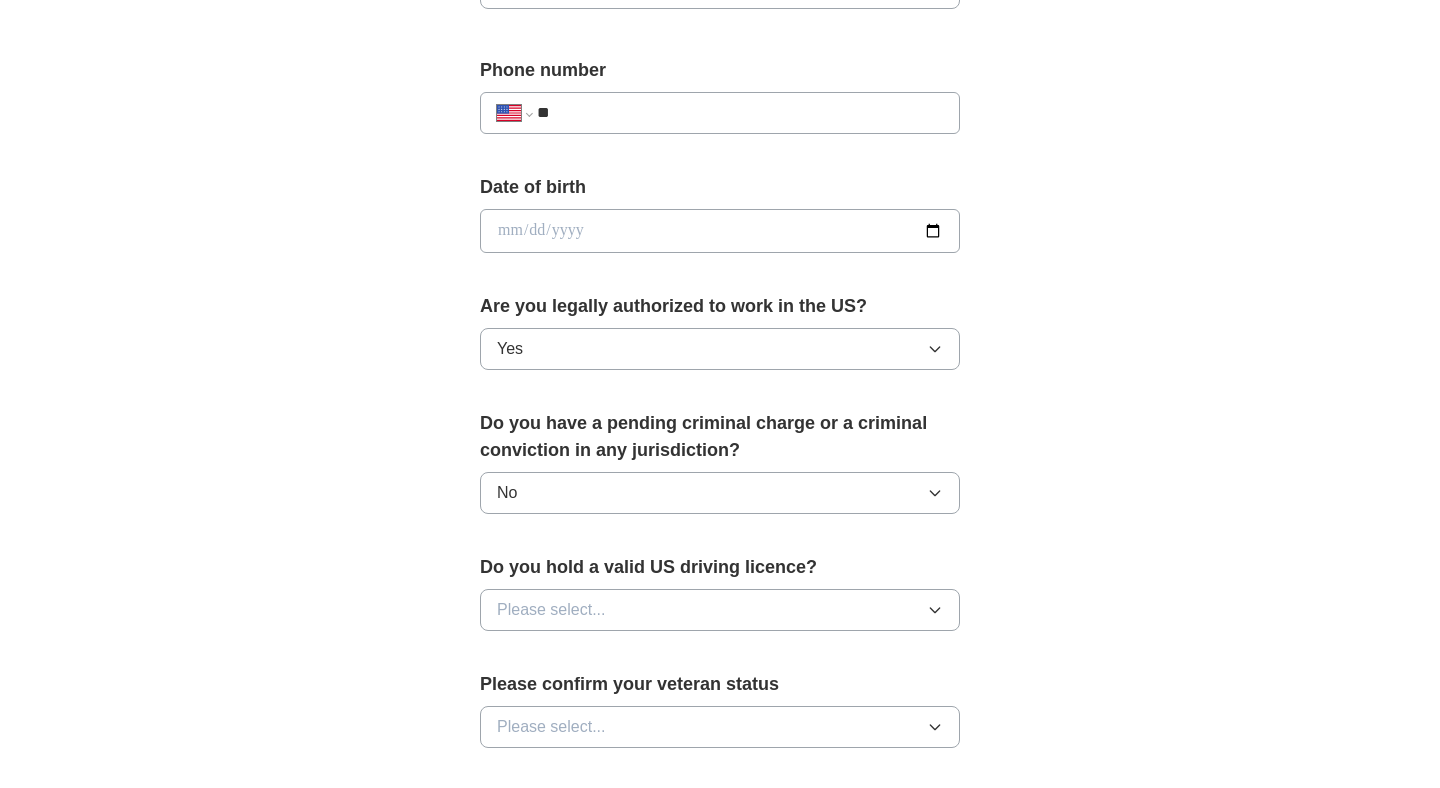 scroll, scrollTop: 882, scrollLeft: 0, axis: vertical 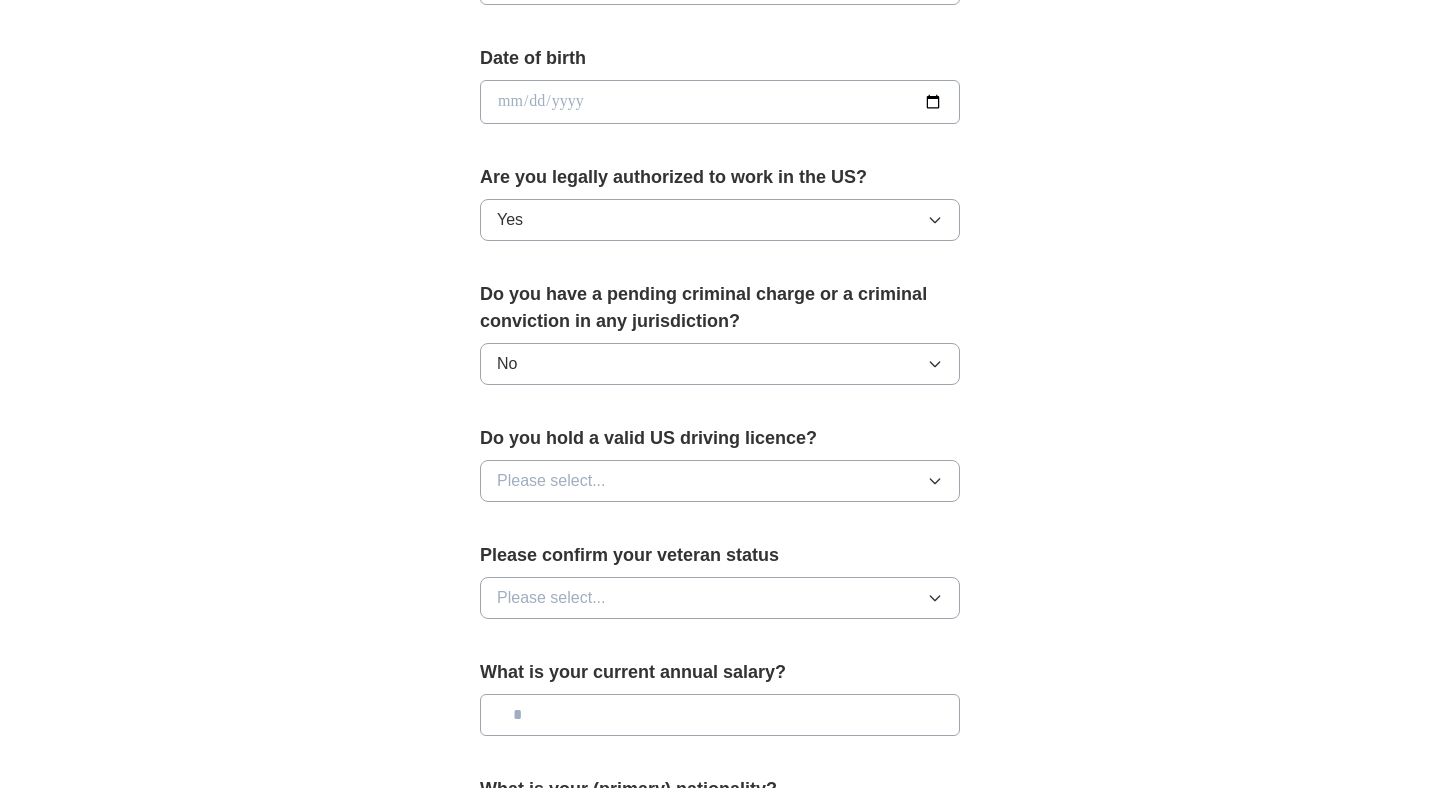 click on "Please select..." at bounding box center (720, 481) 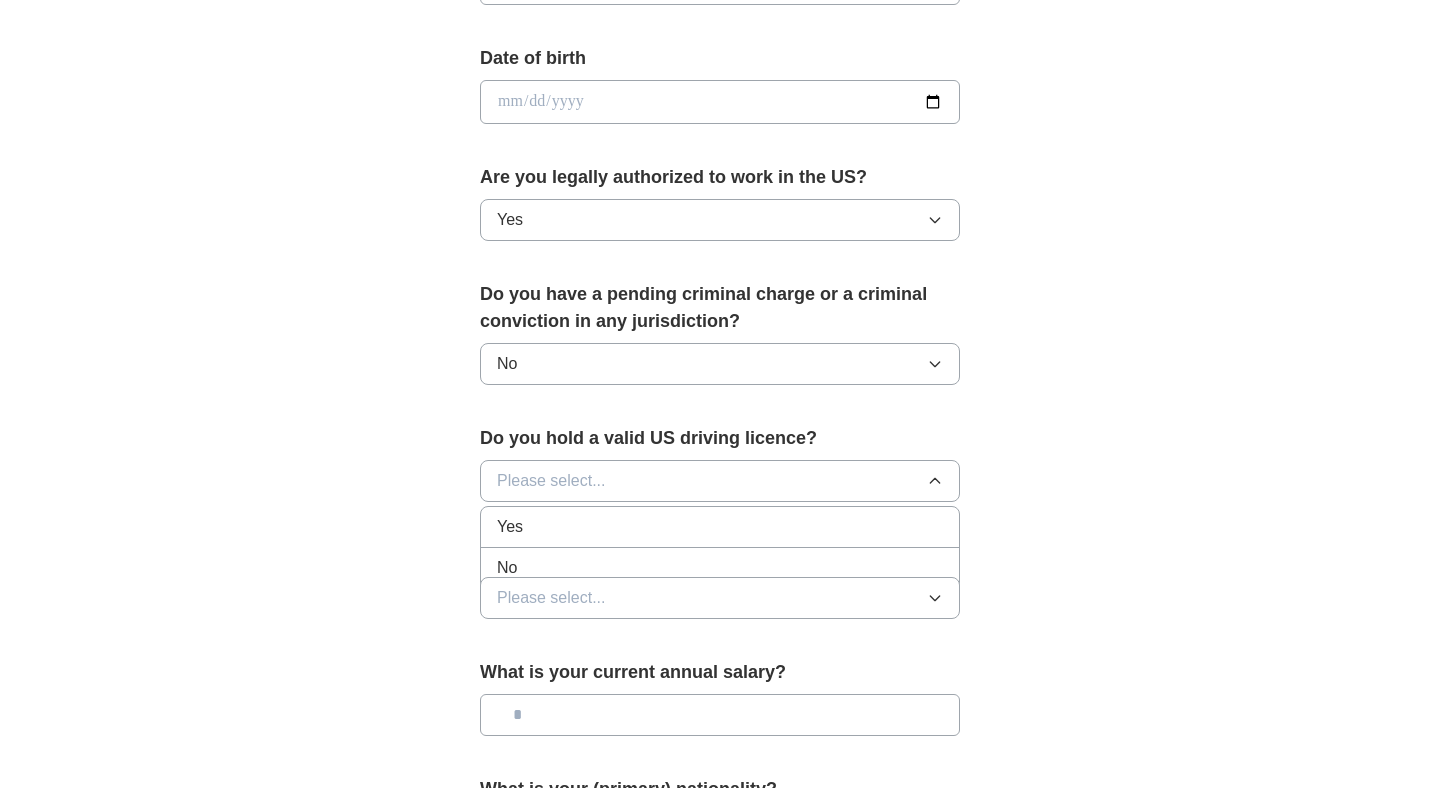 click on "Yes" at bounding box center [720, 527] 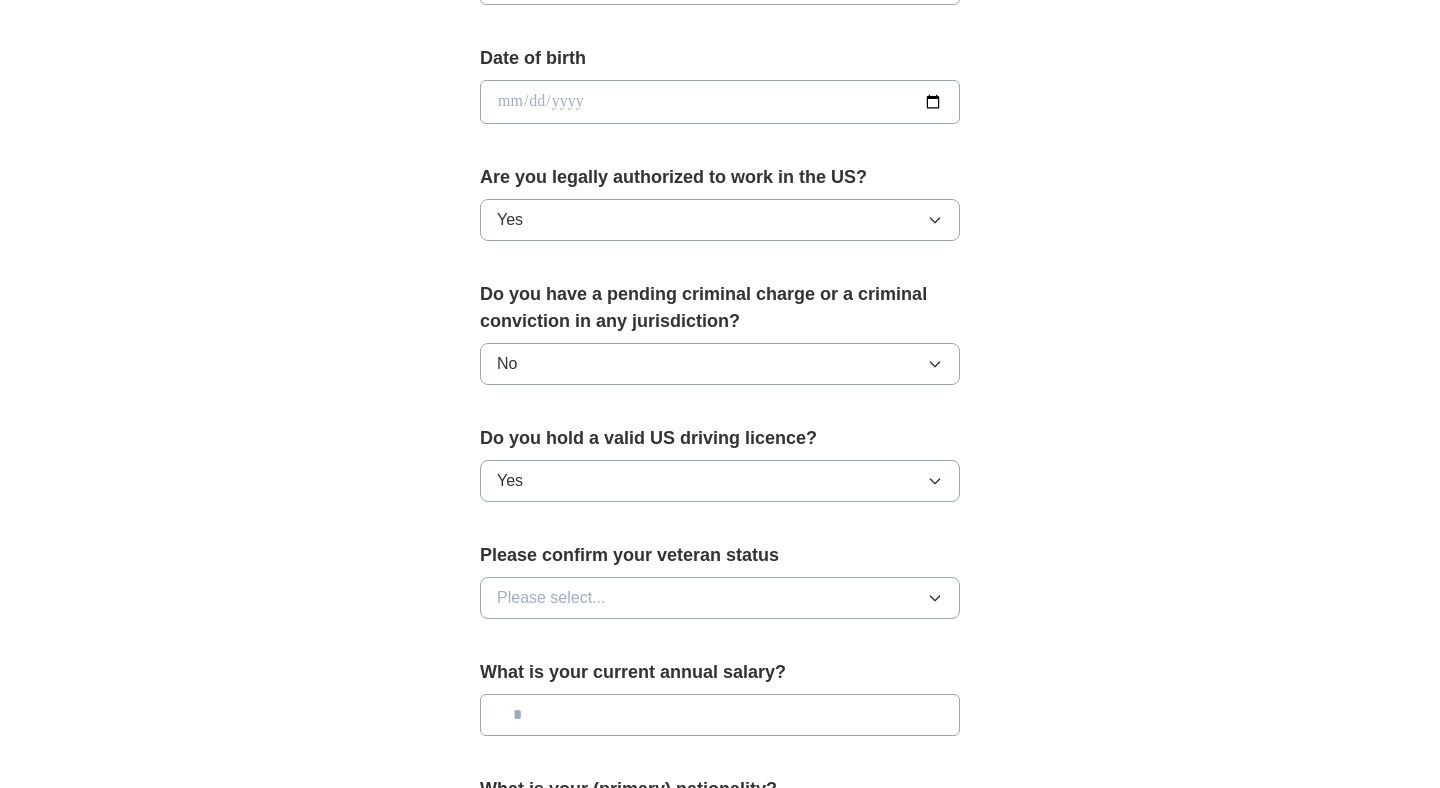 click on "Please select..." at bounding box center [720, 598] 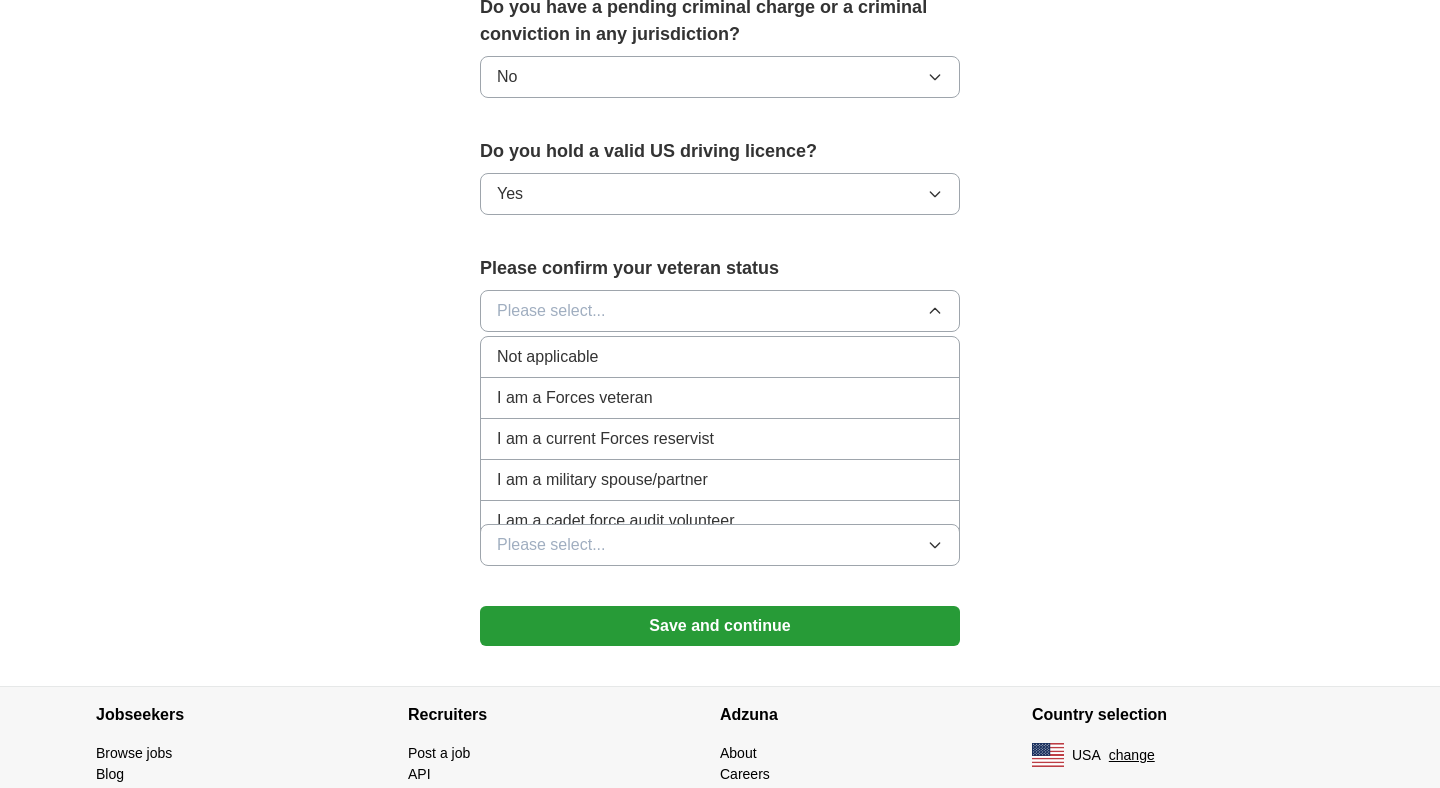 scroll, scrollTop: 1175, scrollLeft: 0, axis: vertical 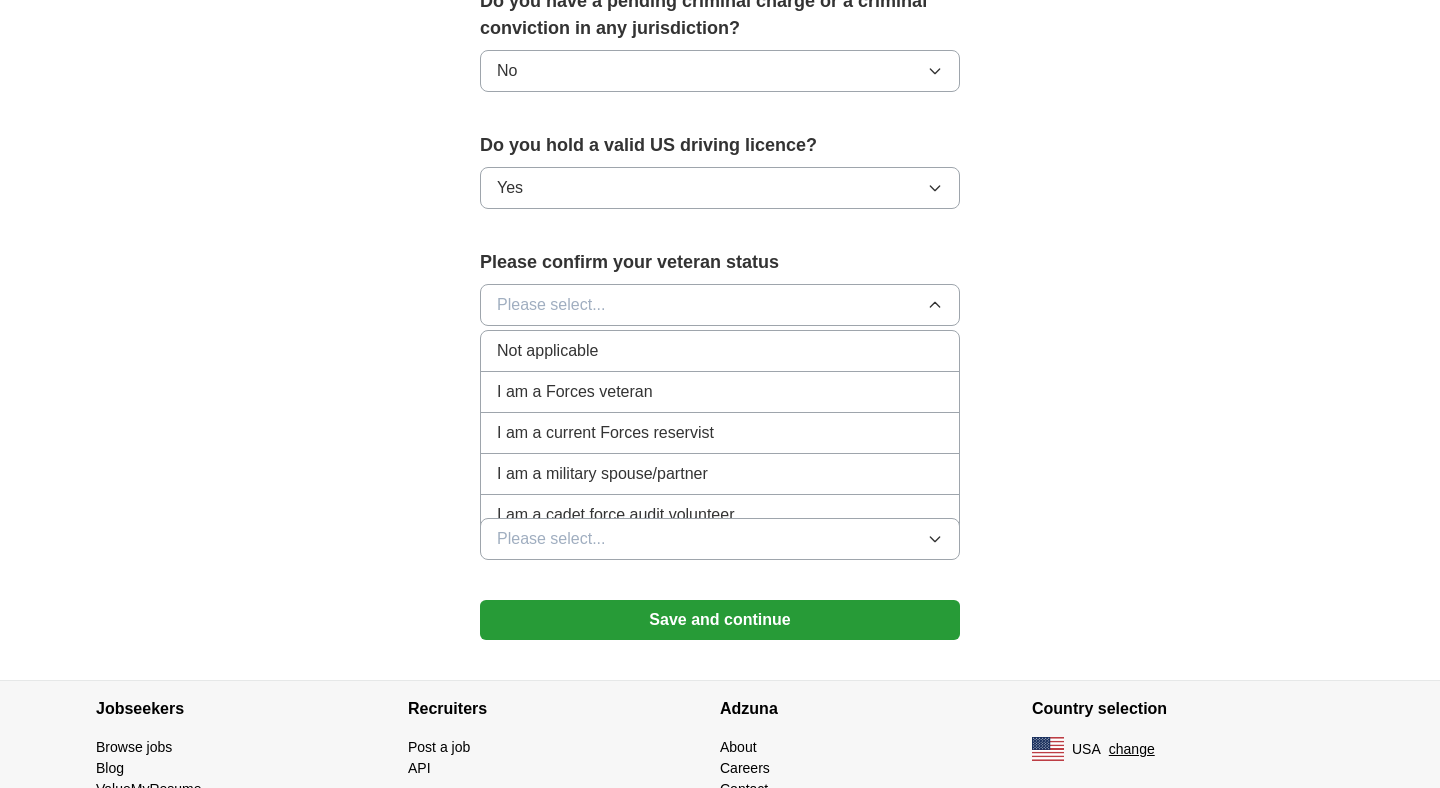 click on "Not applicable" at bounding box center [720, 351] 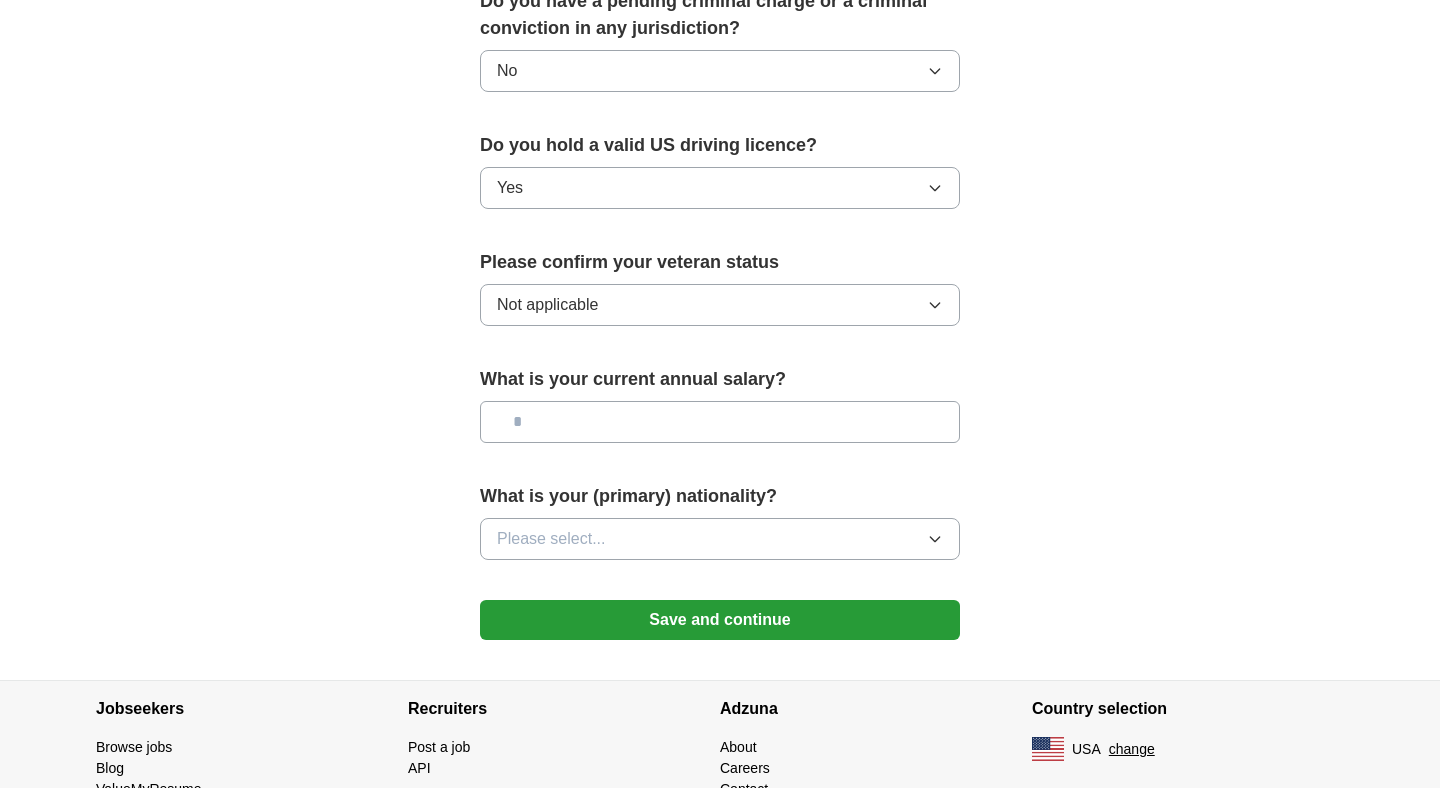 click at bounding box center (720, 422) 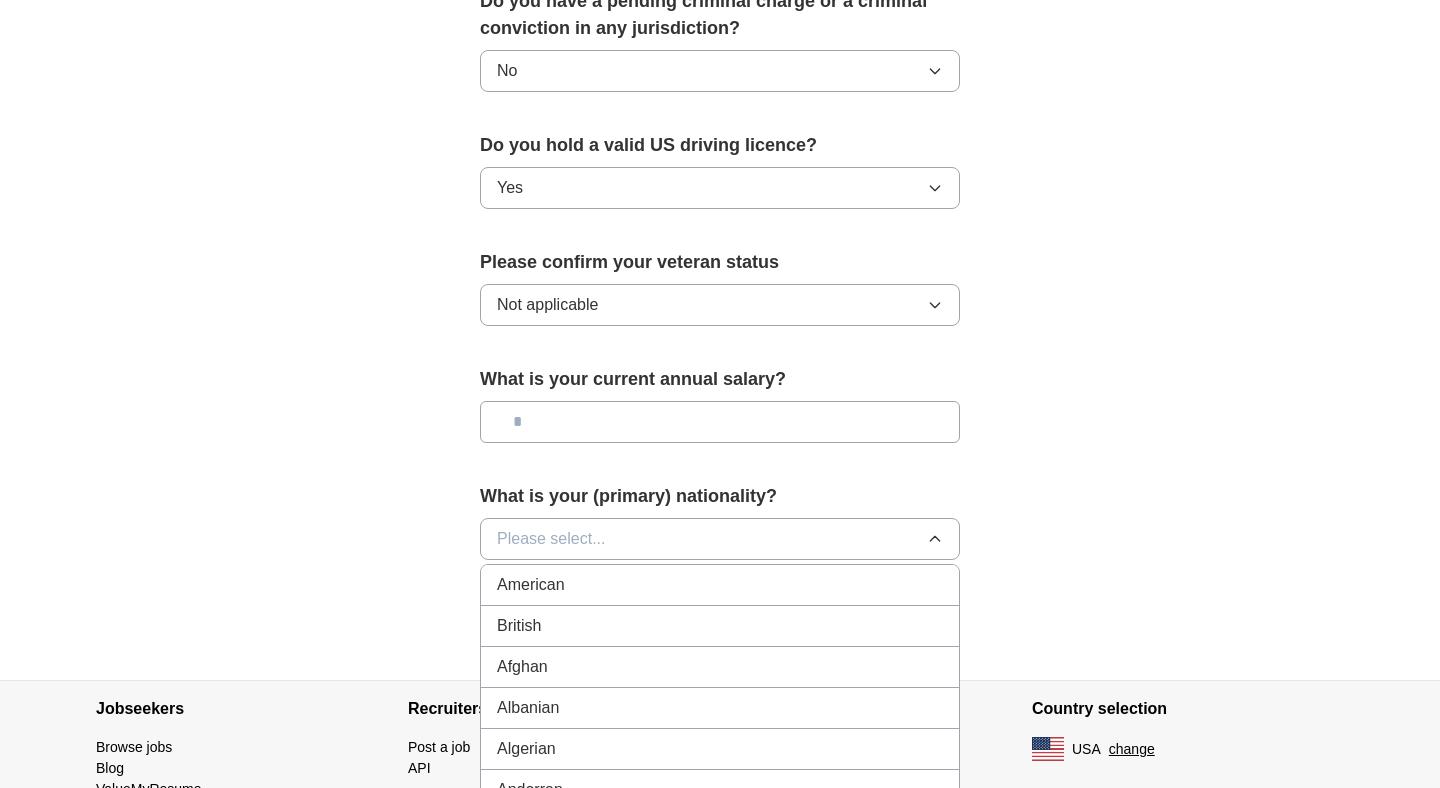 scroll, scrollTop: 1188, scrollLeft: 0, axis: vertical 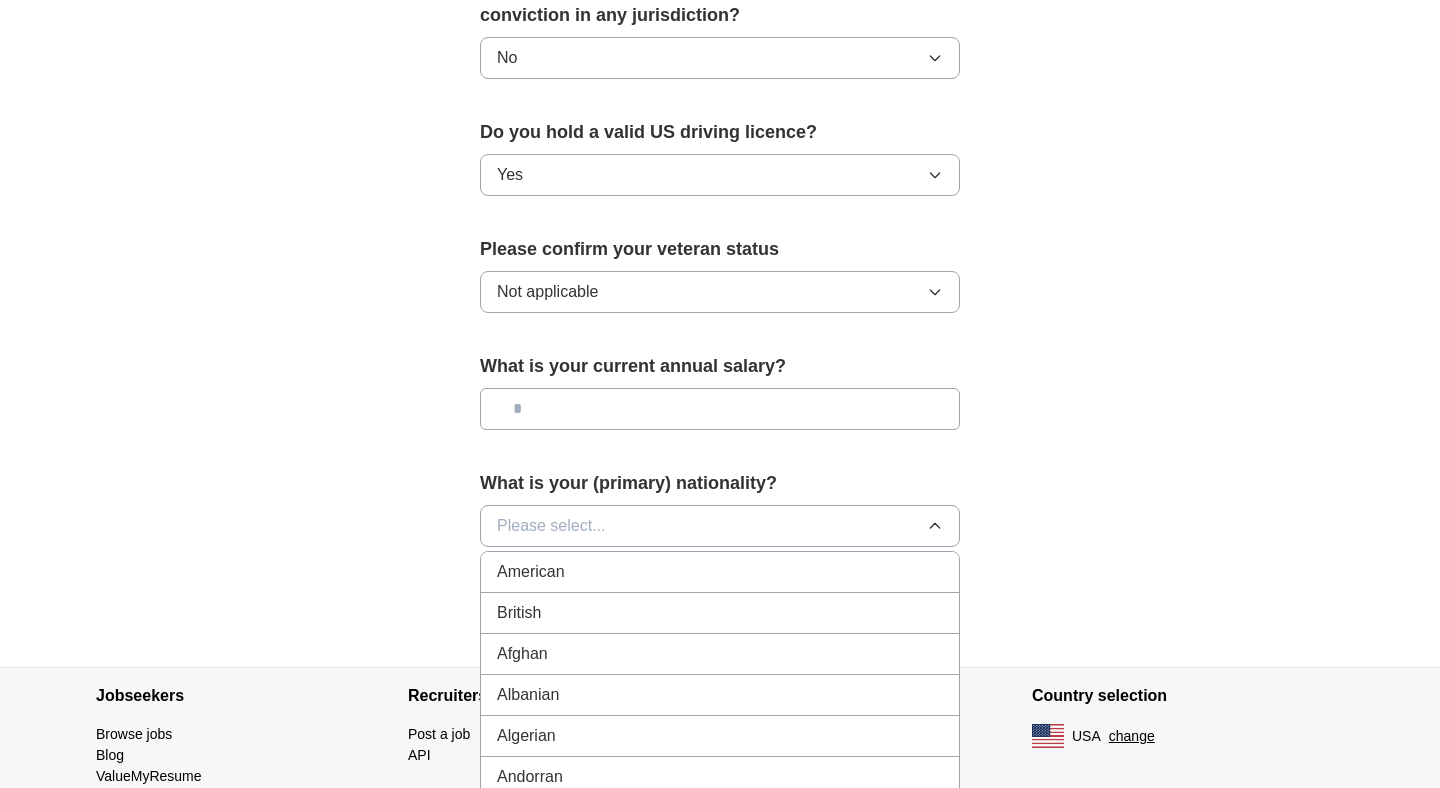 click on "**********" at bounding box center [720, -230] 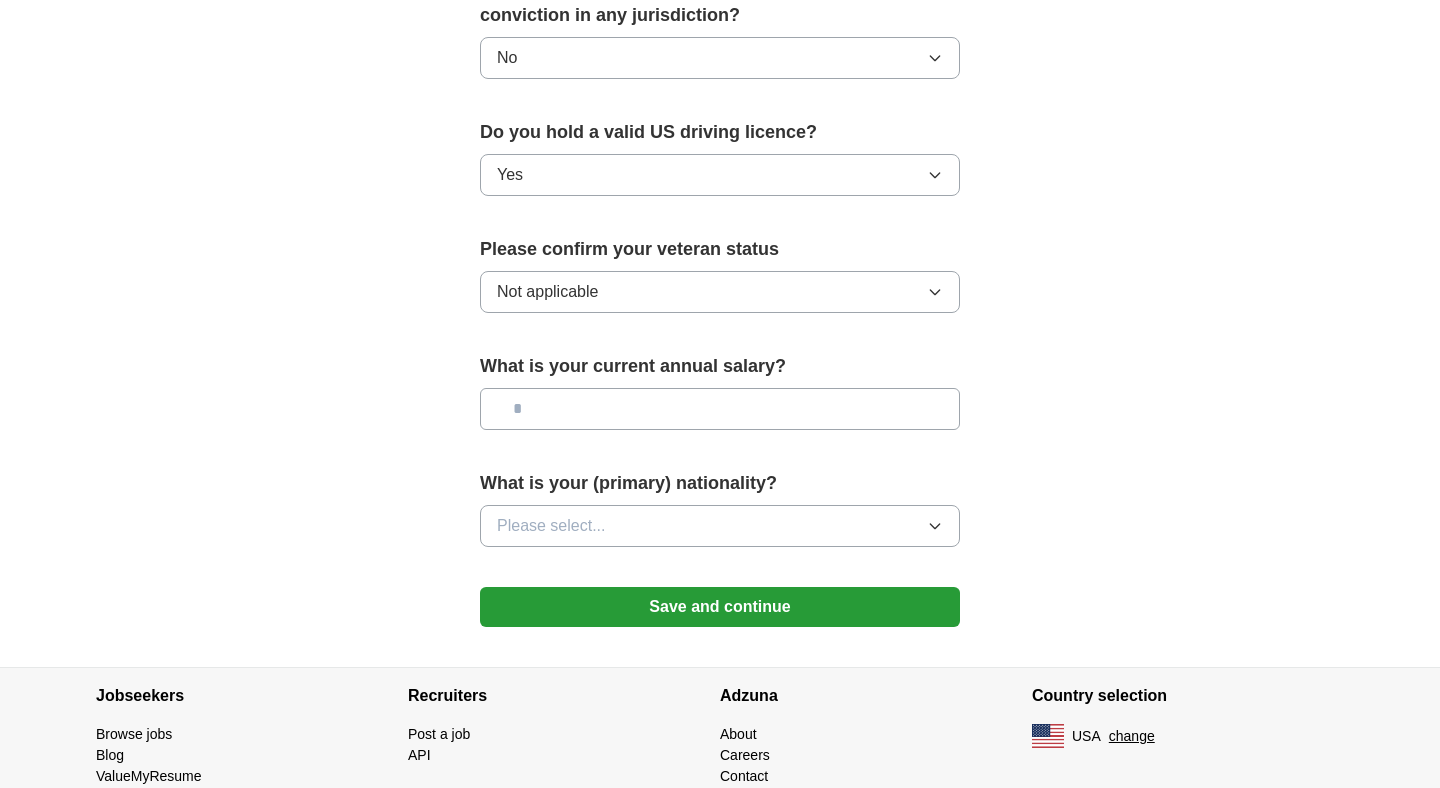 click on "Save and continue" at bounding box center (720, 607) 